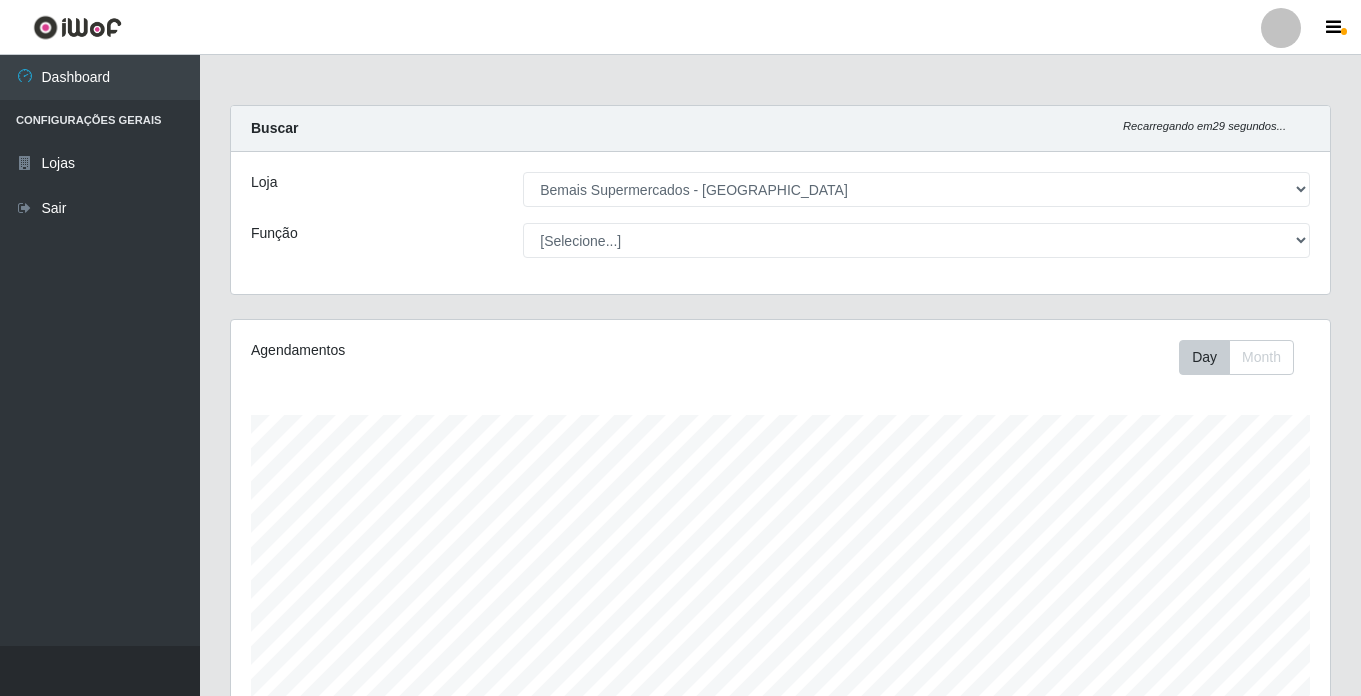 select on "250" 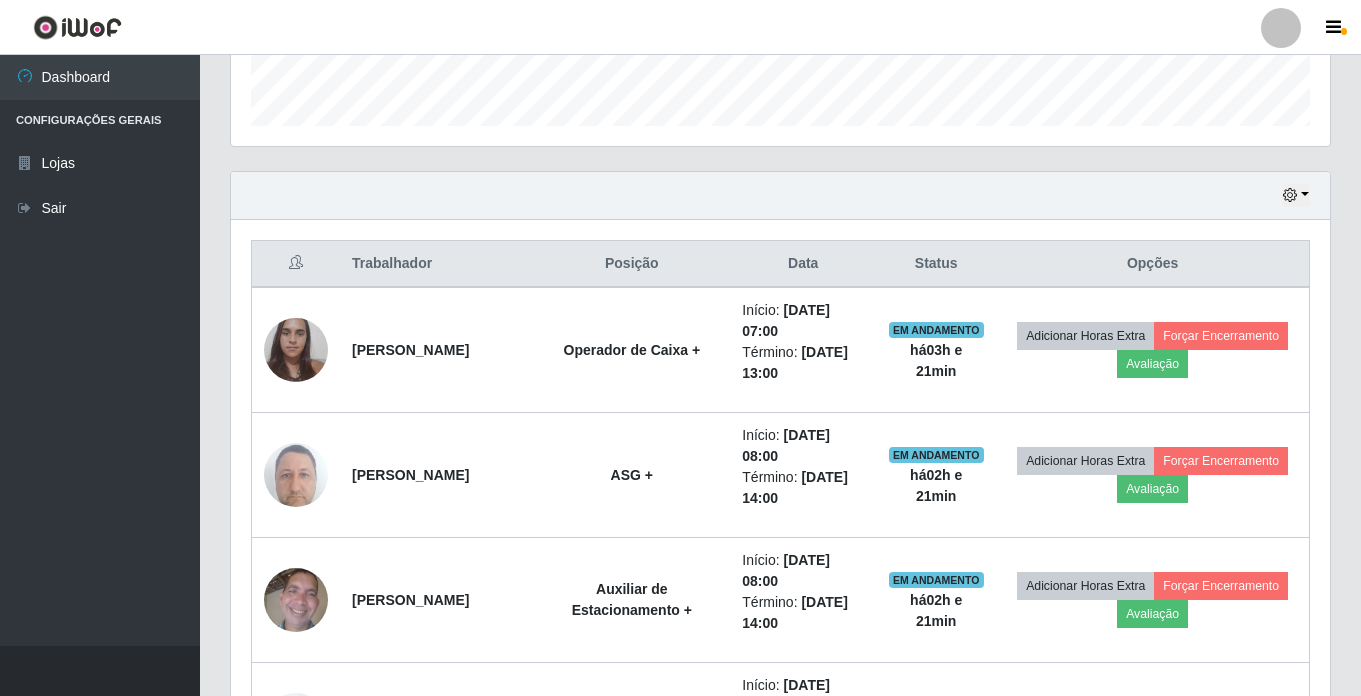 scroll, scrollTop: 999585, scrollLeft: 998901, axis: both 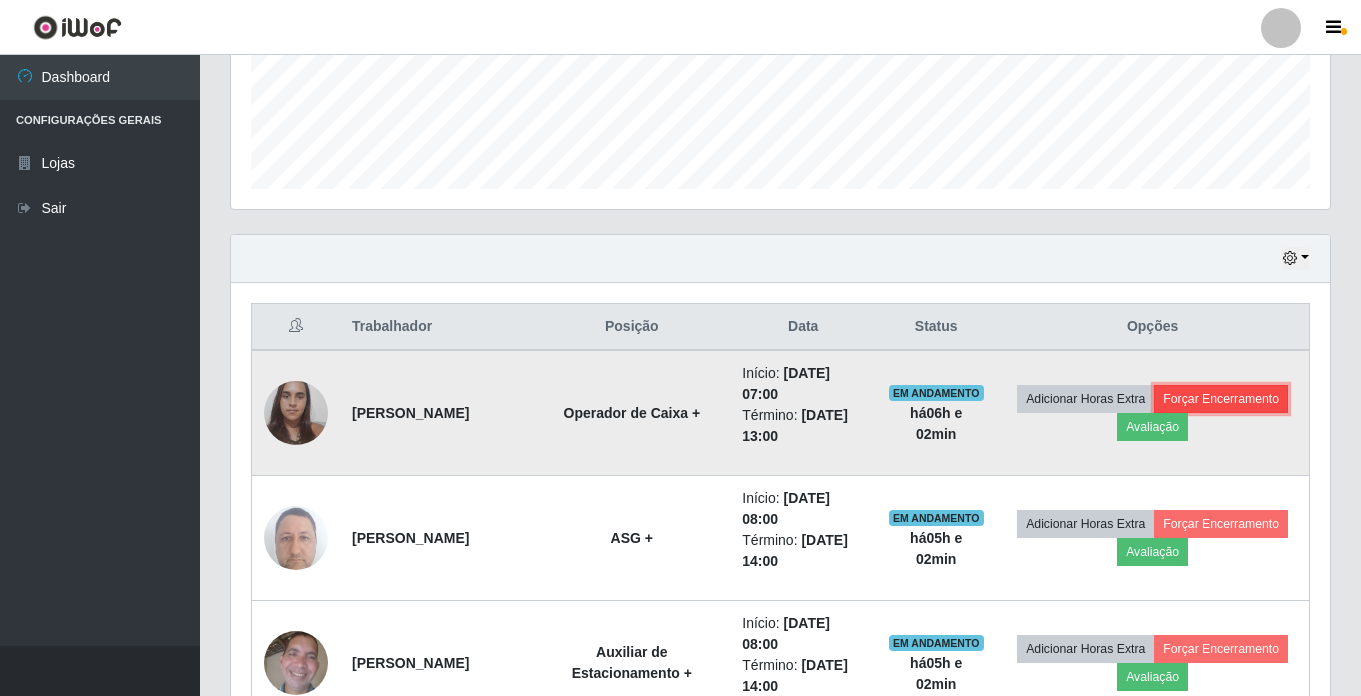 click on "Forçar Encerramento" at bounding box center [1221, 399] 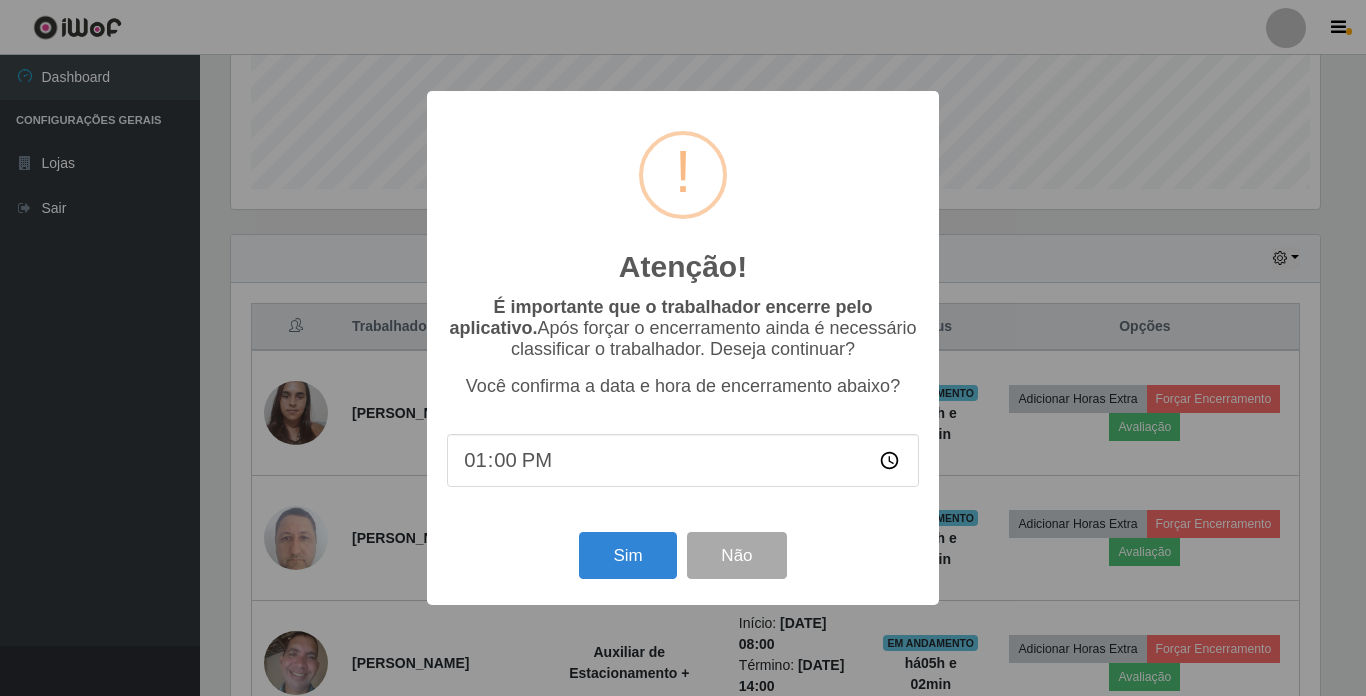 scroll, scrollTop: 999585, scrollLeft: 998911, axis: both 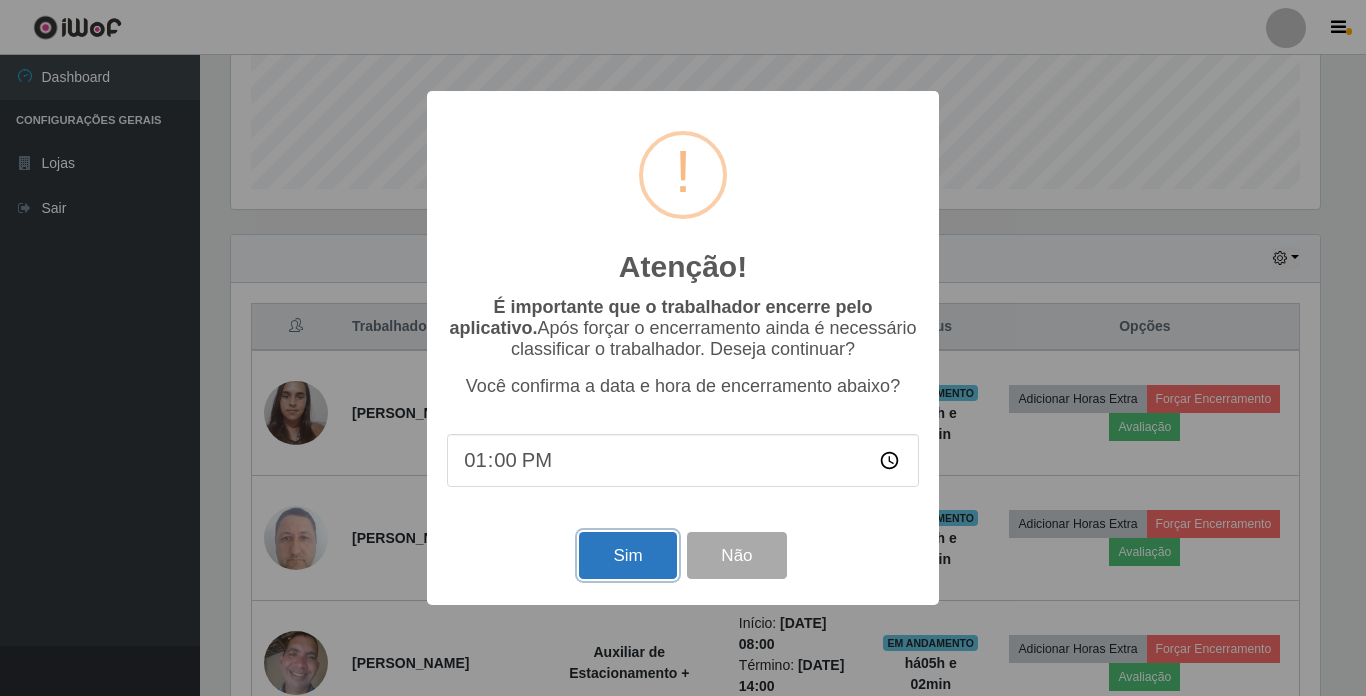 click on "Sim" at bounding box center [627, 555] 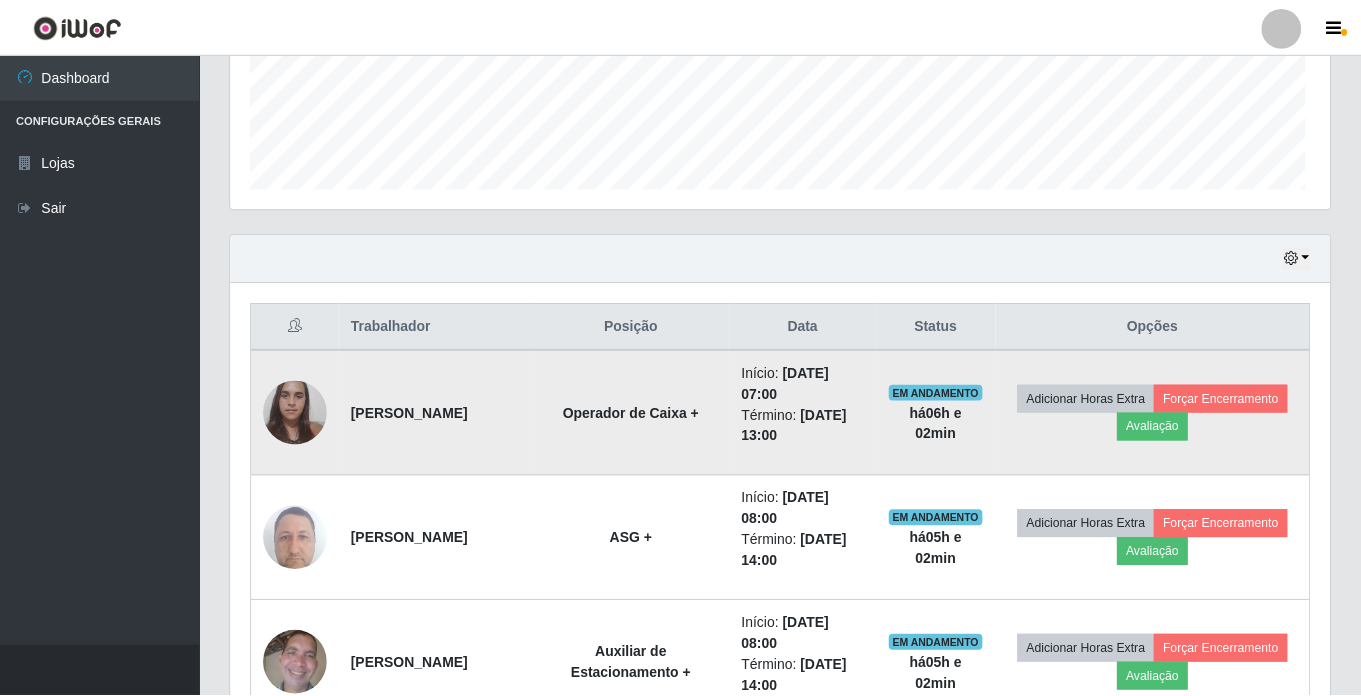 scroll, scrollTop: 999585, scrollLeft: 998901, axis: both 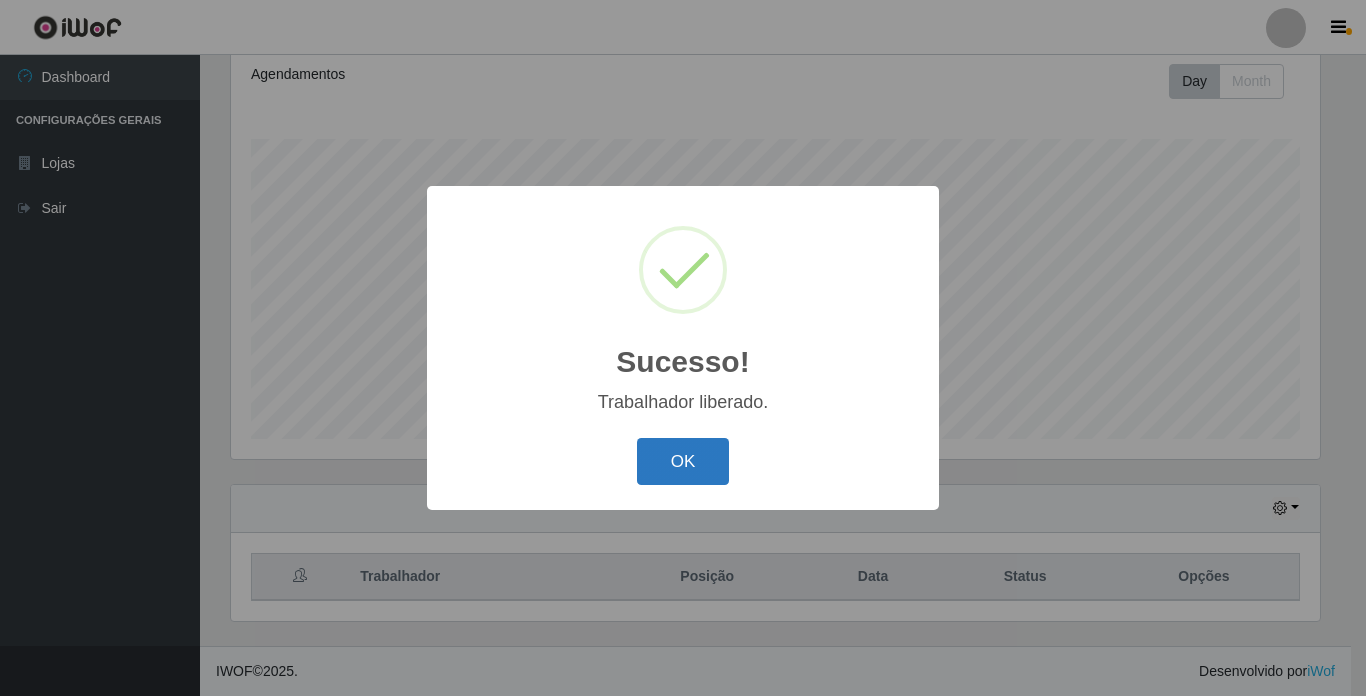 click on "OK" at bounding box center (683, 461) 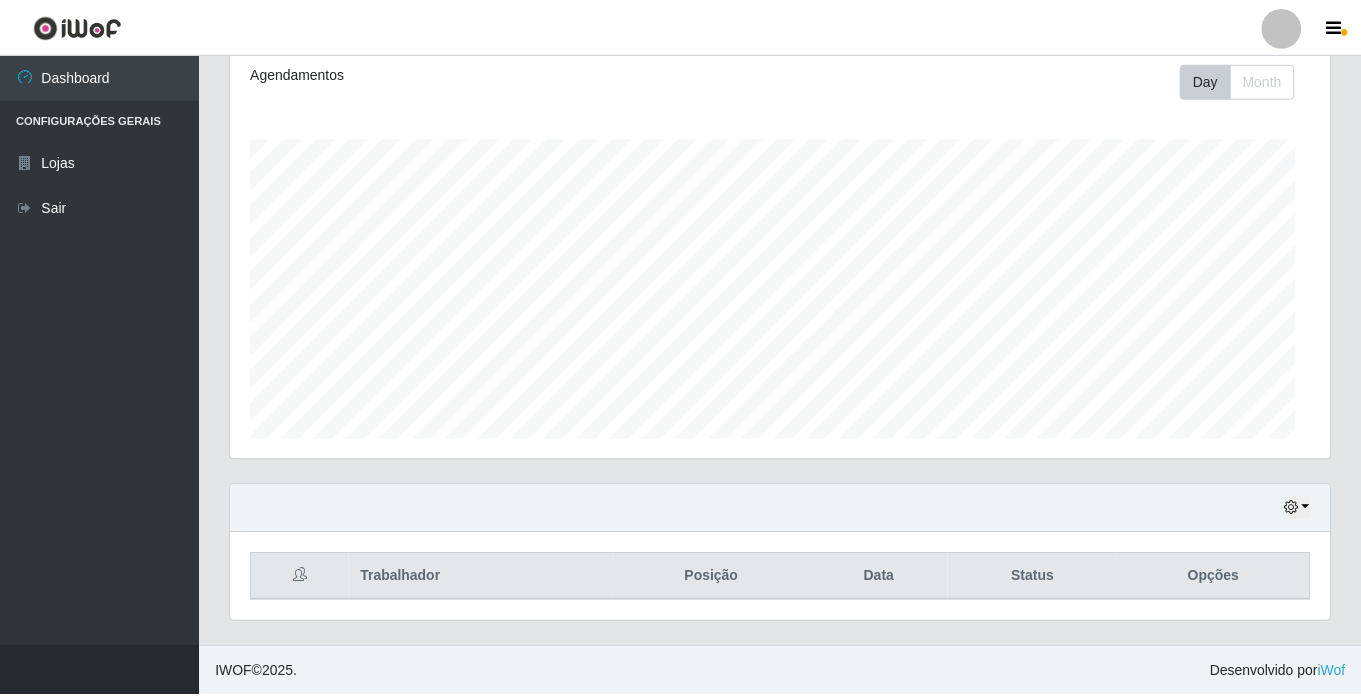 scroll, scrollTop: 999585, scrollLeft: 998901, axis: both 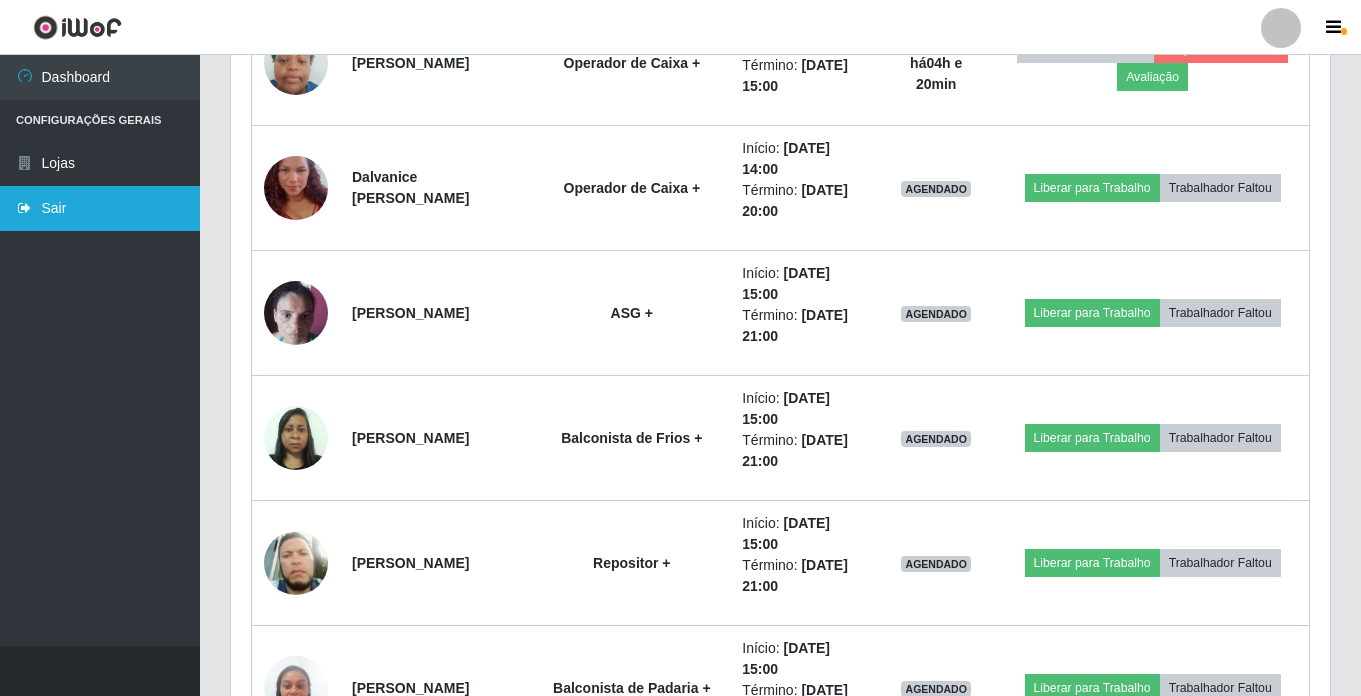 click on "Sair" at bounding box center (100, 208) 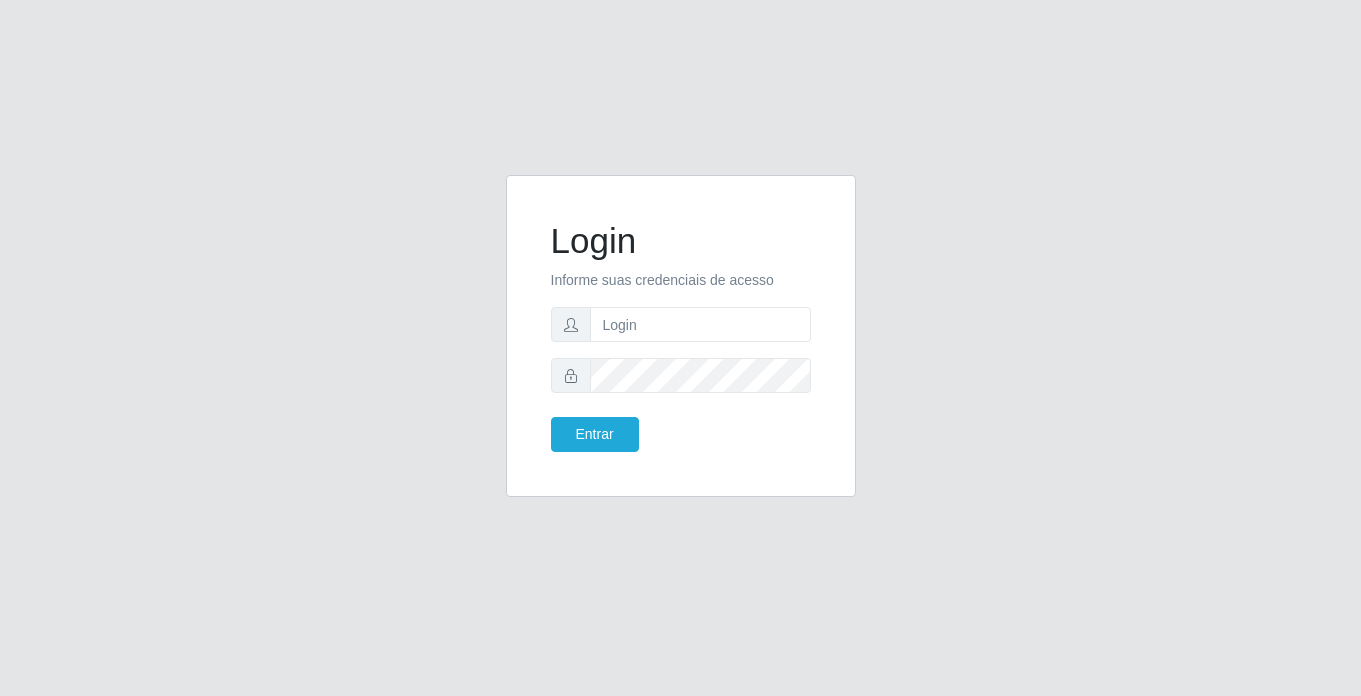 scroll, scrollTop: 0, scrollLeft: 0, axis: both 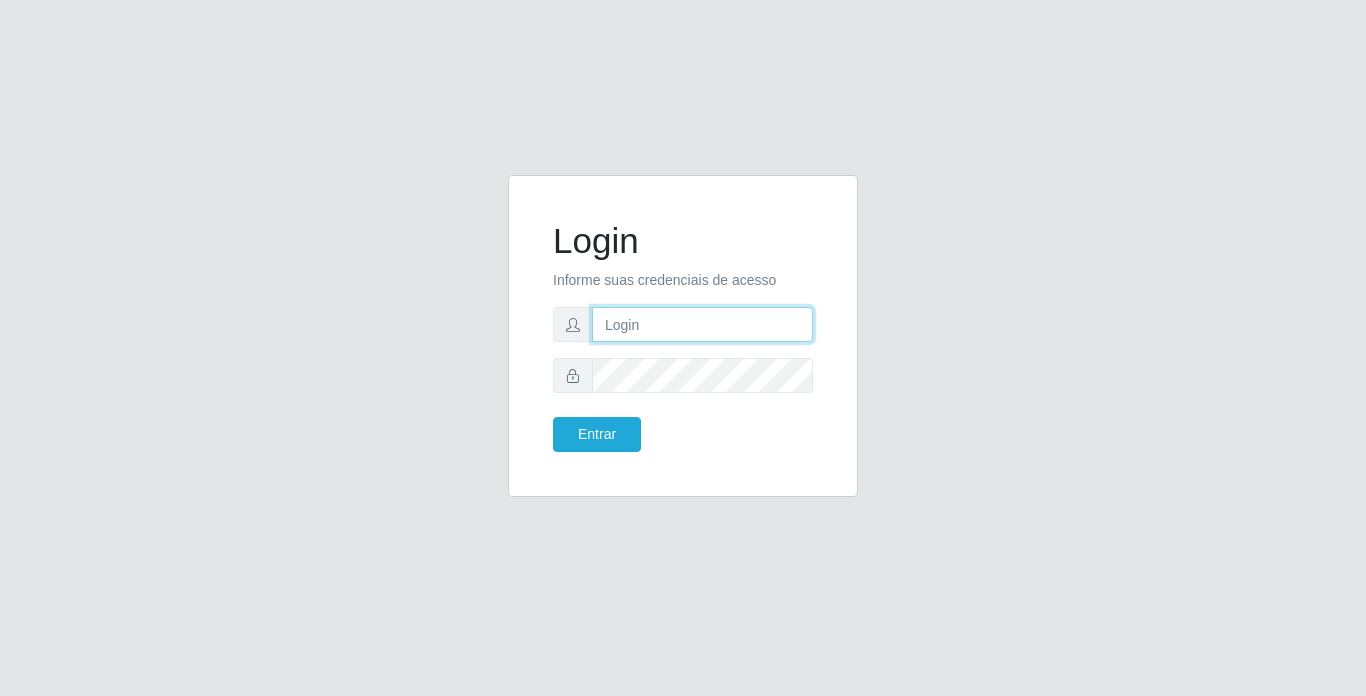 click at bounding box center [702, 324] 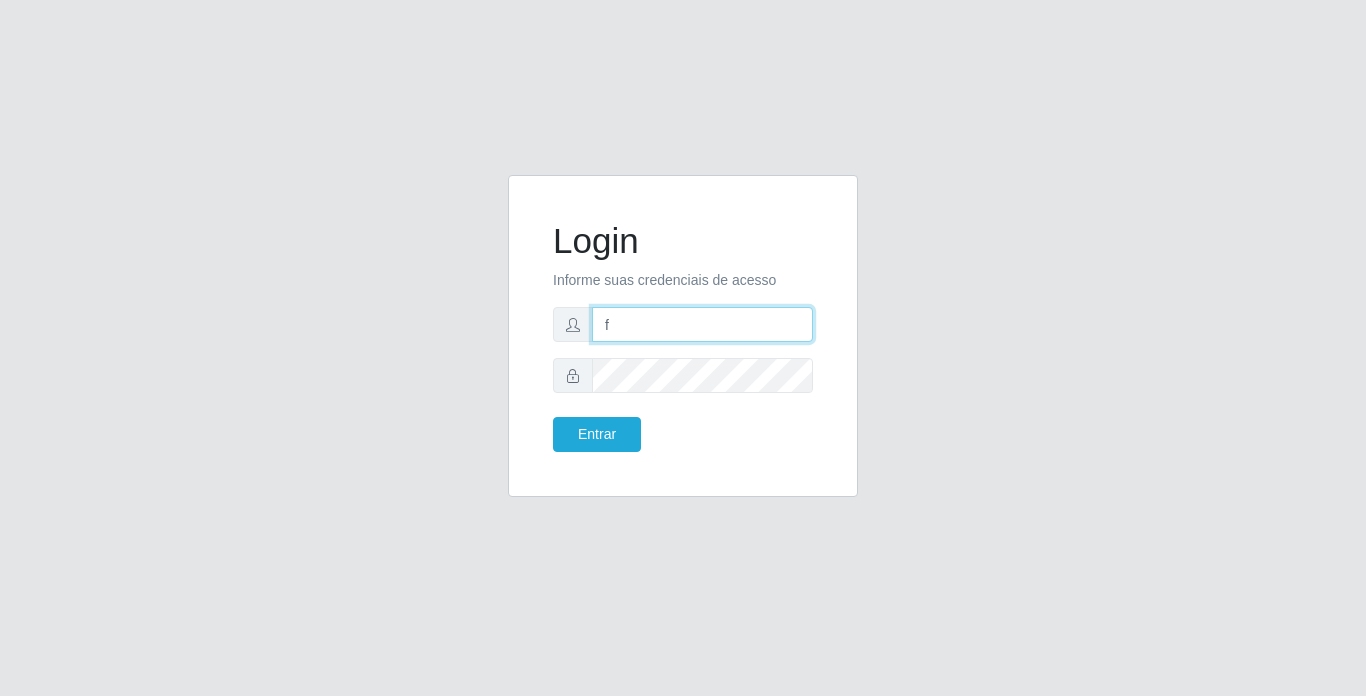 type on "franciscojunior@bemais" 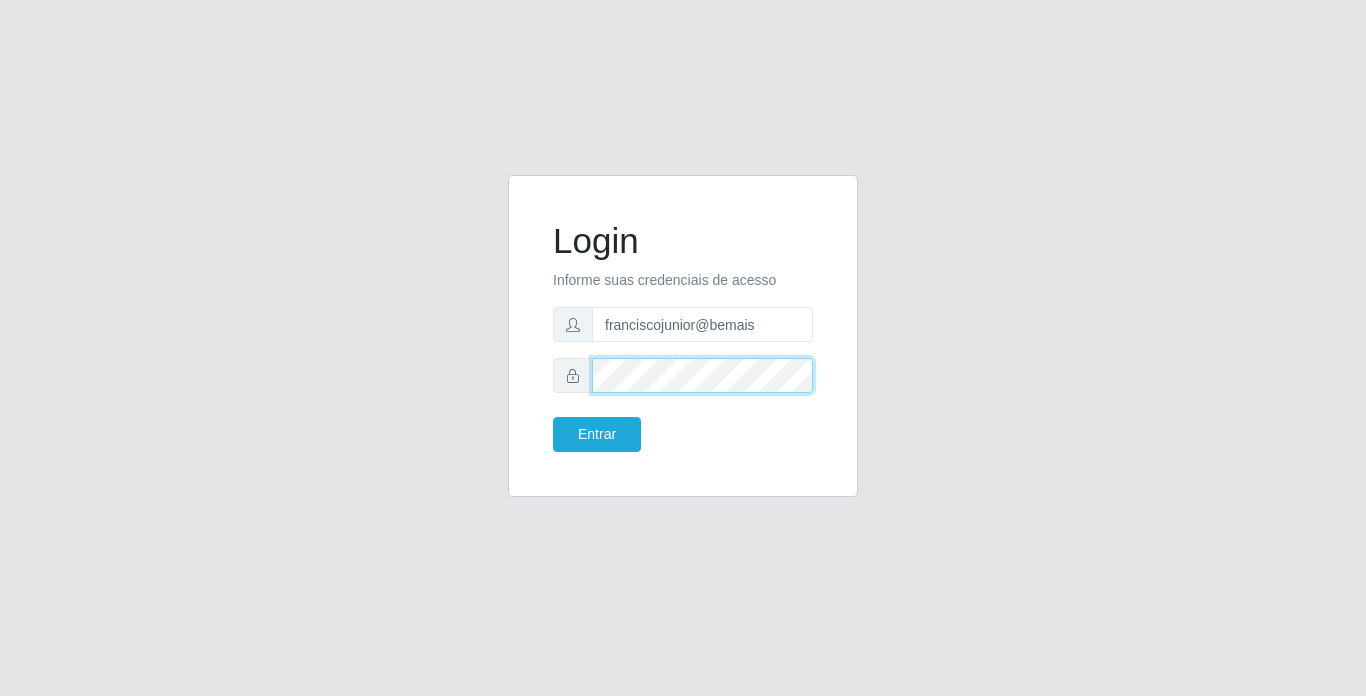 click on "Entrar" at bounding box center (597, 434) 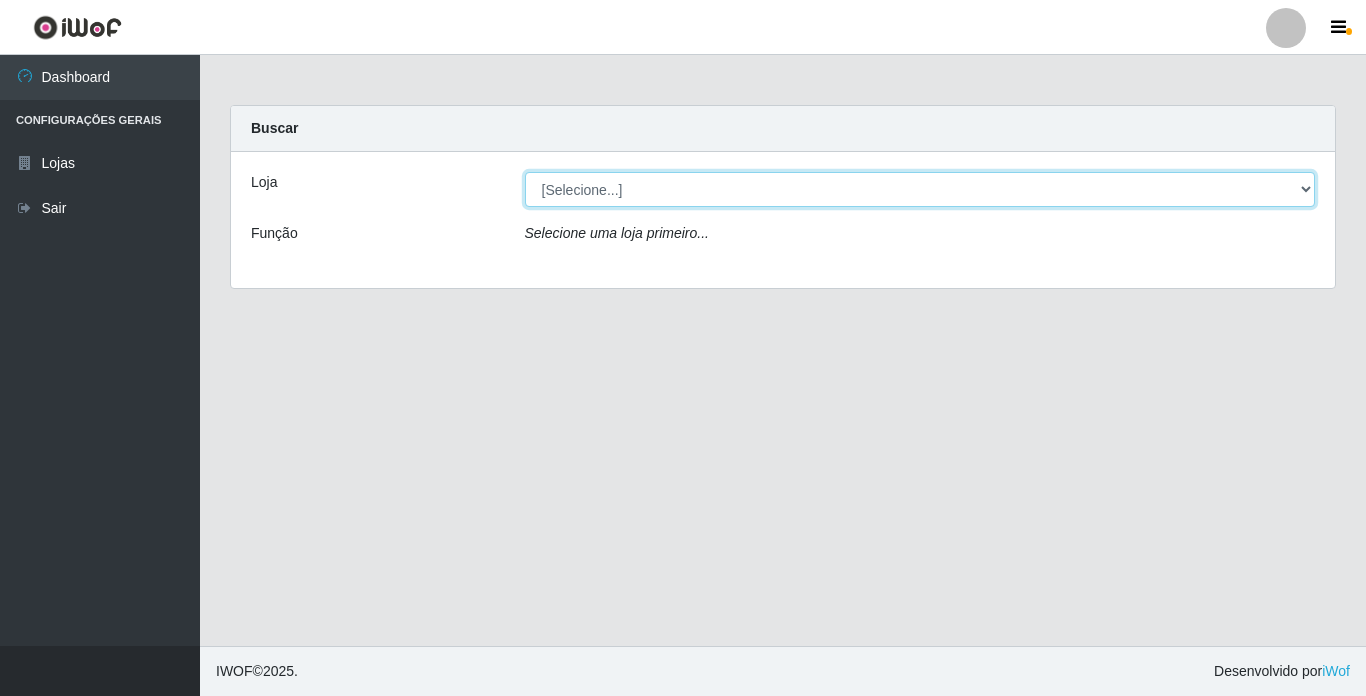 click on "[Selecione...] Bemais Supermercados - [GEOGRAPHIC_DATA]" at bounding box center [920, 189] 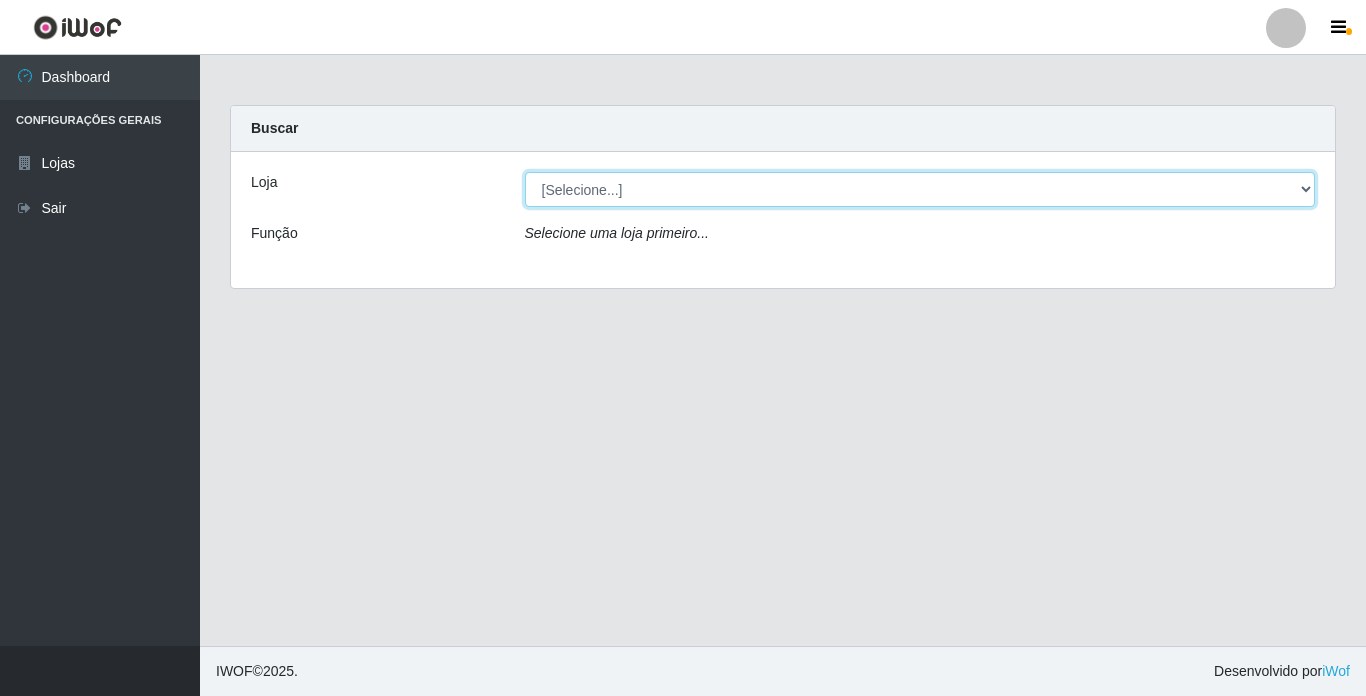 select on "250" 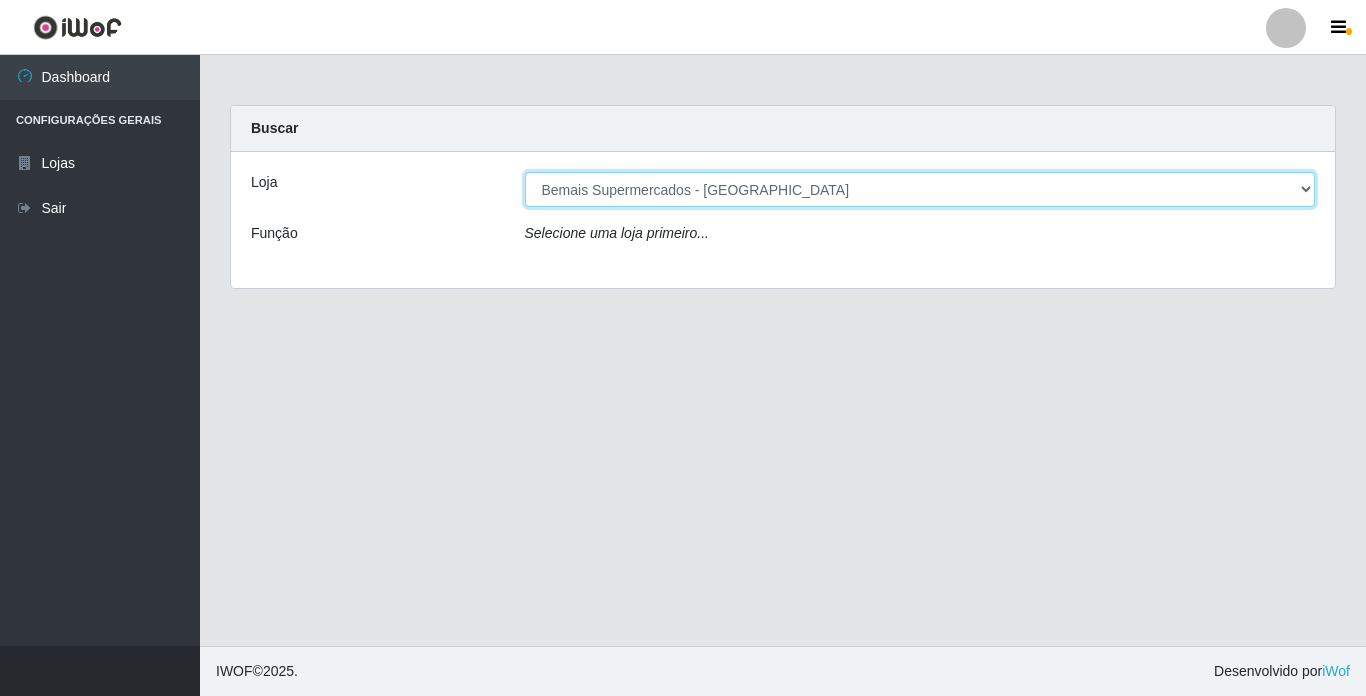 click on "[Selecione...] Bemais Supermercados - [GEOGRAPHIC_DATA]" at bounding box center (920, 189) 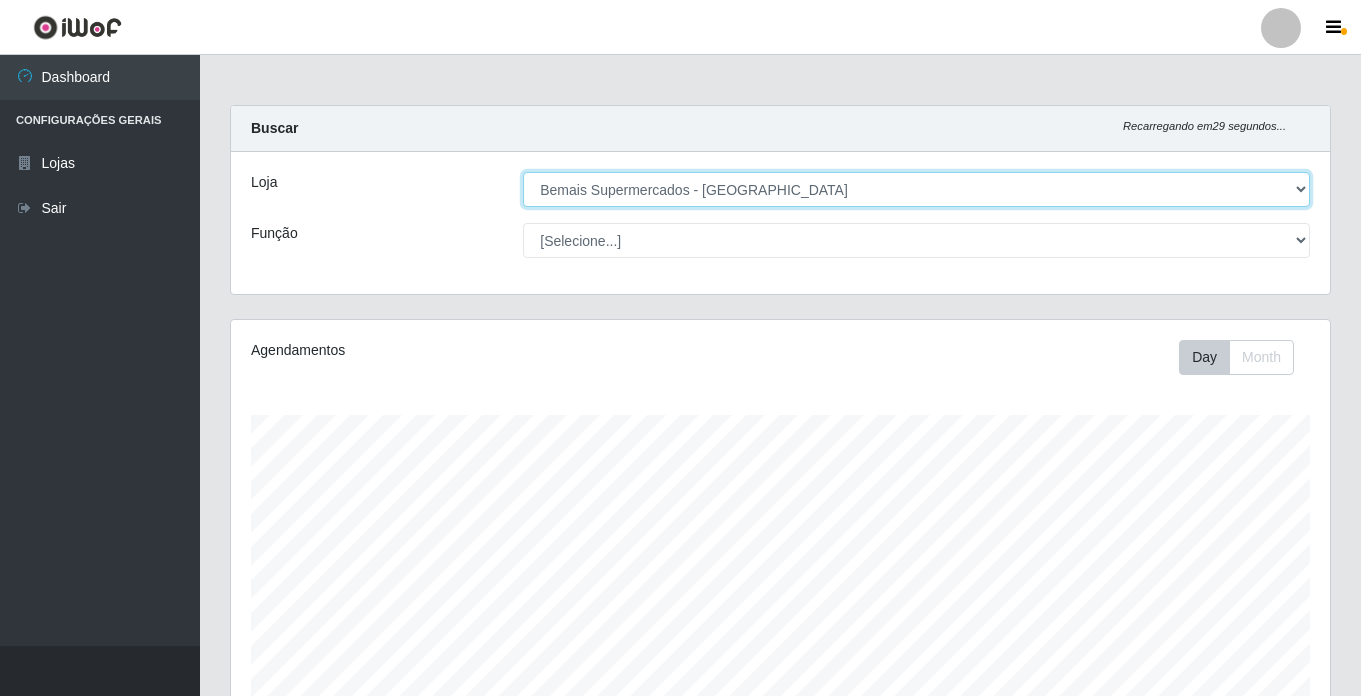 scroll, scrollTop: 999585, scrollLeft: 998901, axis: both 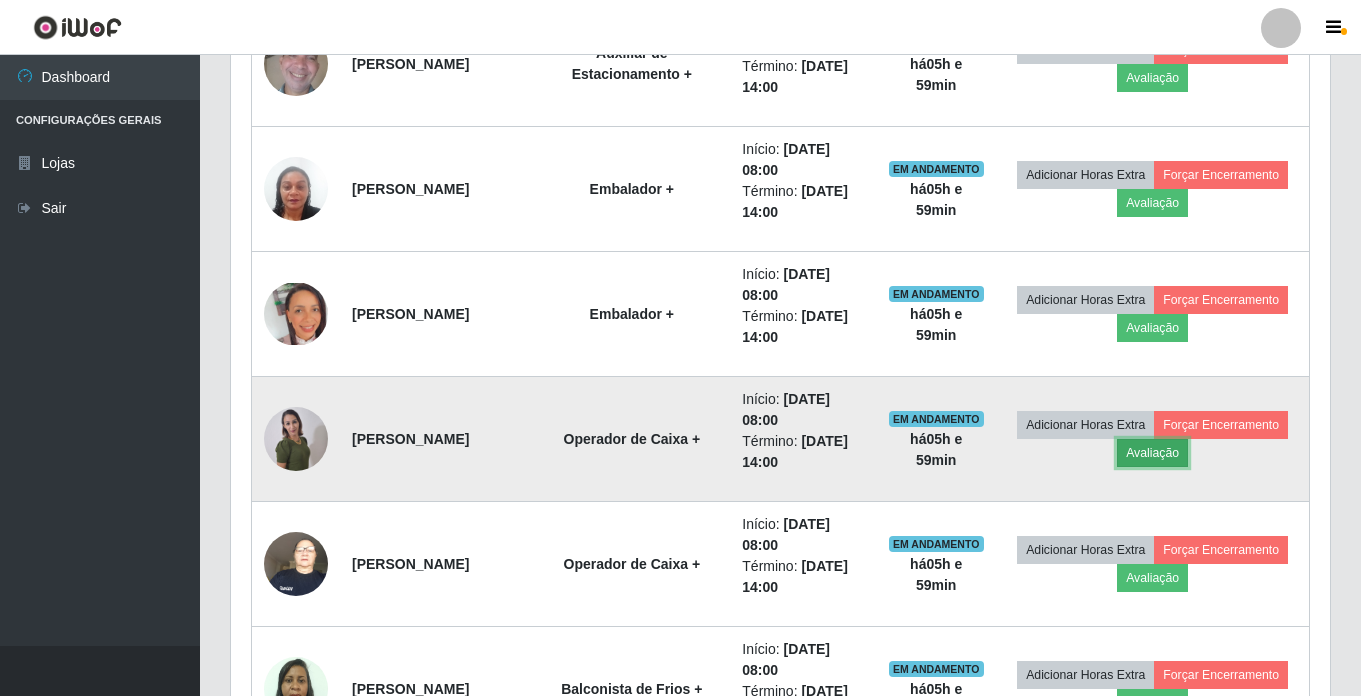 click on "Avaliação" at bounding box center [1152, 453] 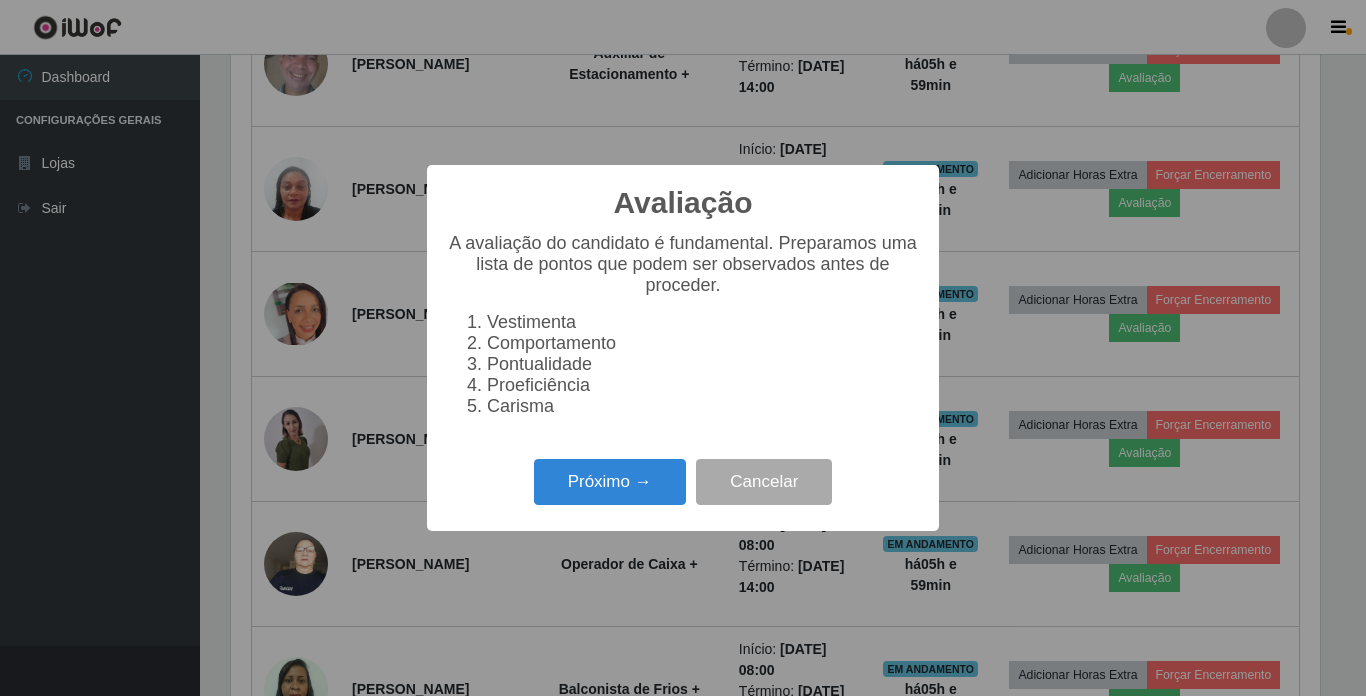 scroll, scrollTop: 999585, scrollLeft: 998911, axis: both 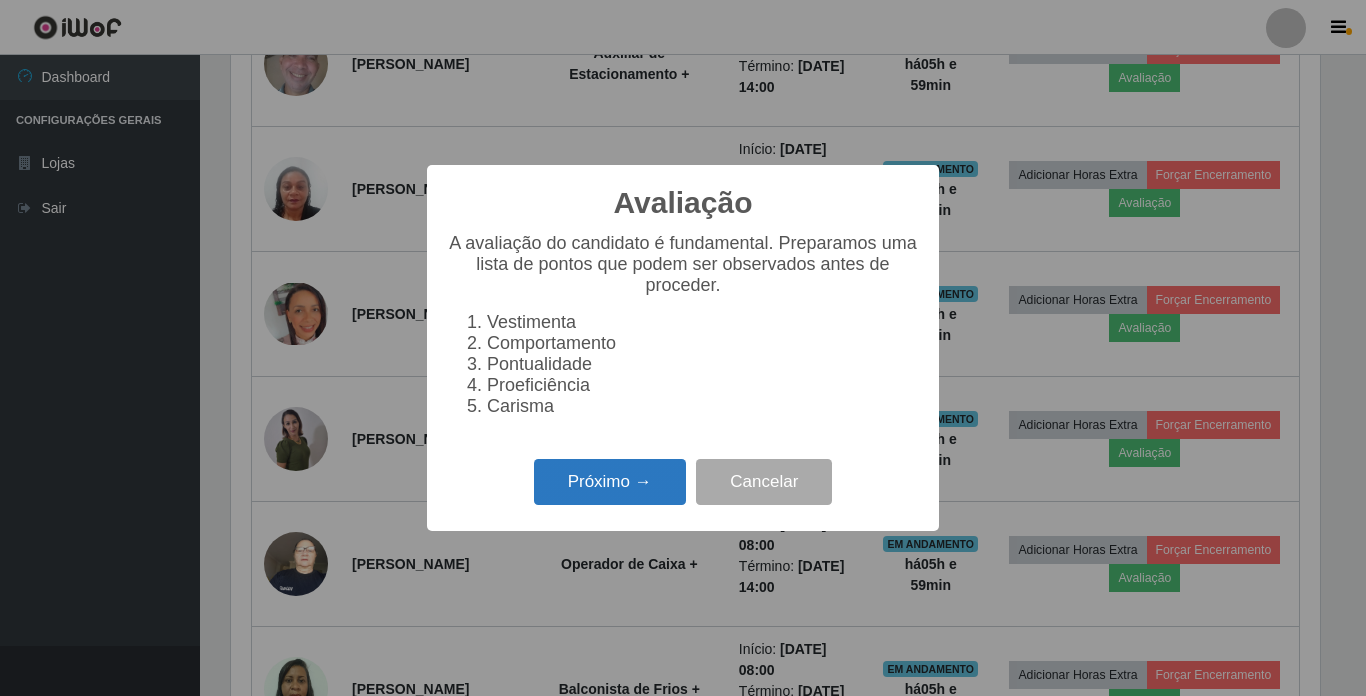 click on "Próximo →" at bounding box center (610, 482) 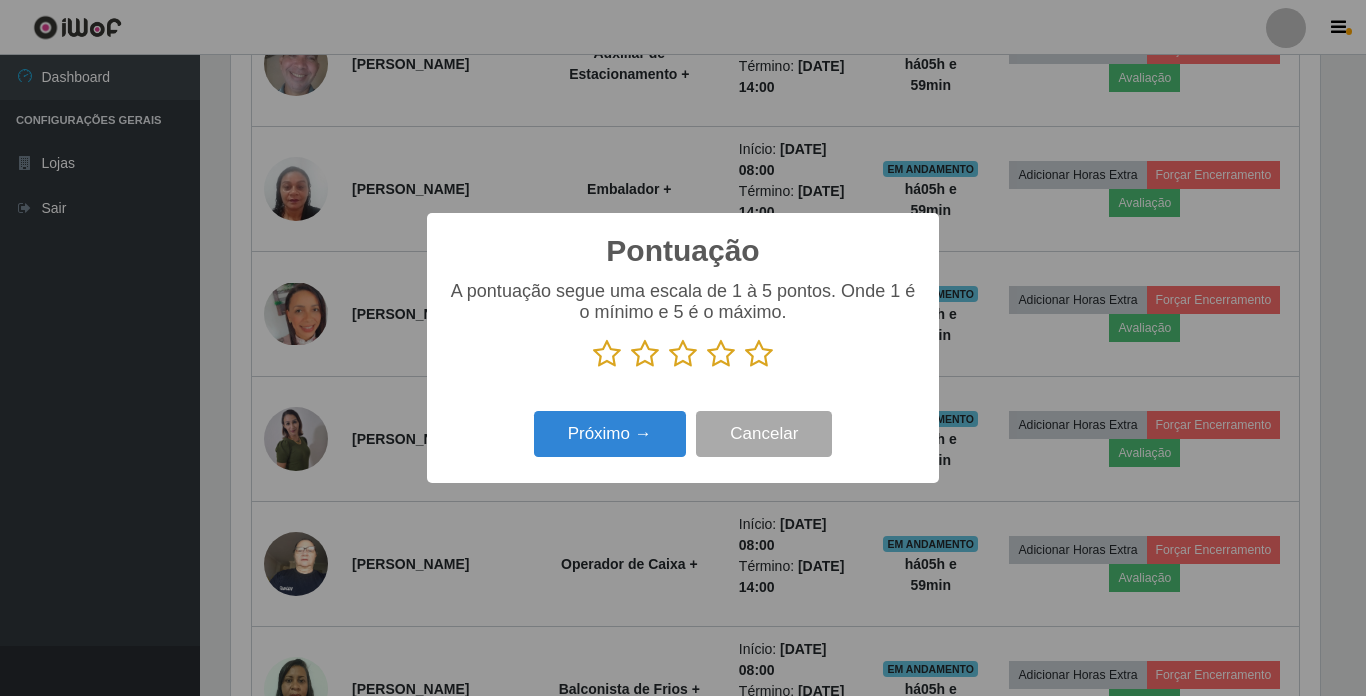 click at bounding box center (759, 354) 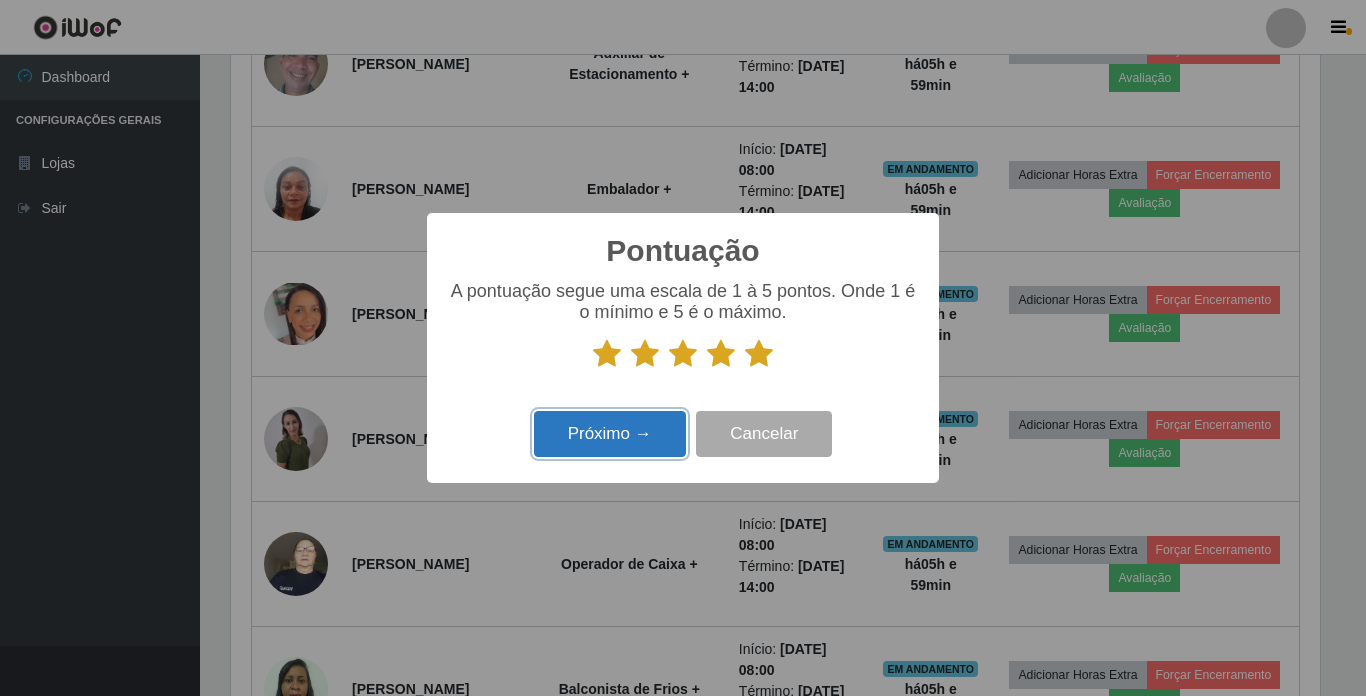 click on "Próximo →" at bounding box center (610, 434) 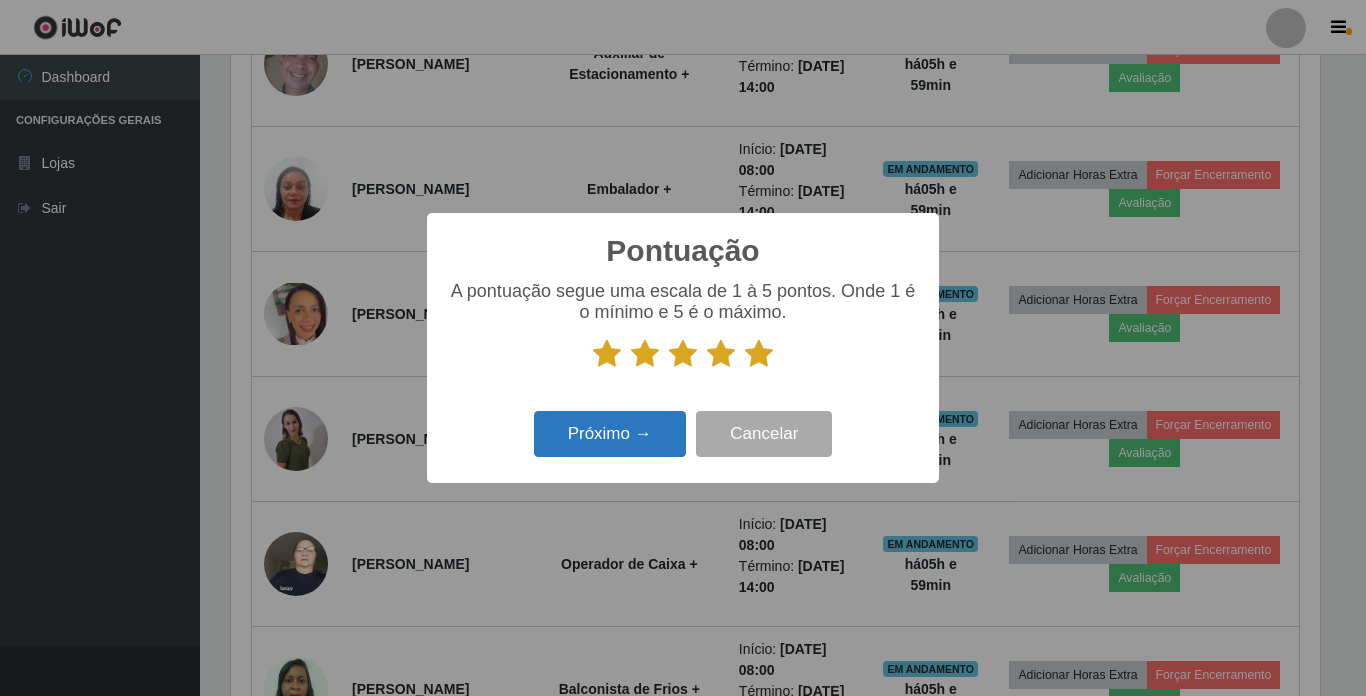 scroll, scrollTop: 999585, scrollLeft: 998911, axis: both 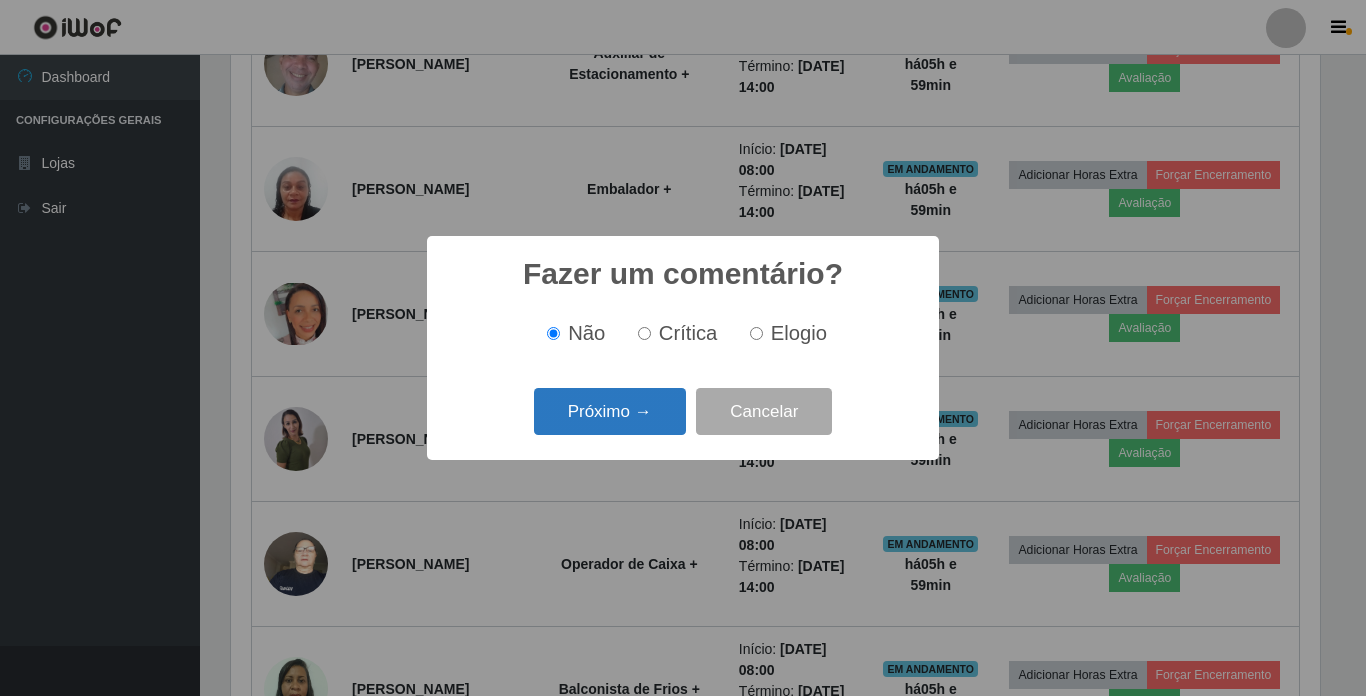 click on "Próximo →" at bounding box center (610, 411) 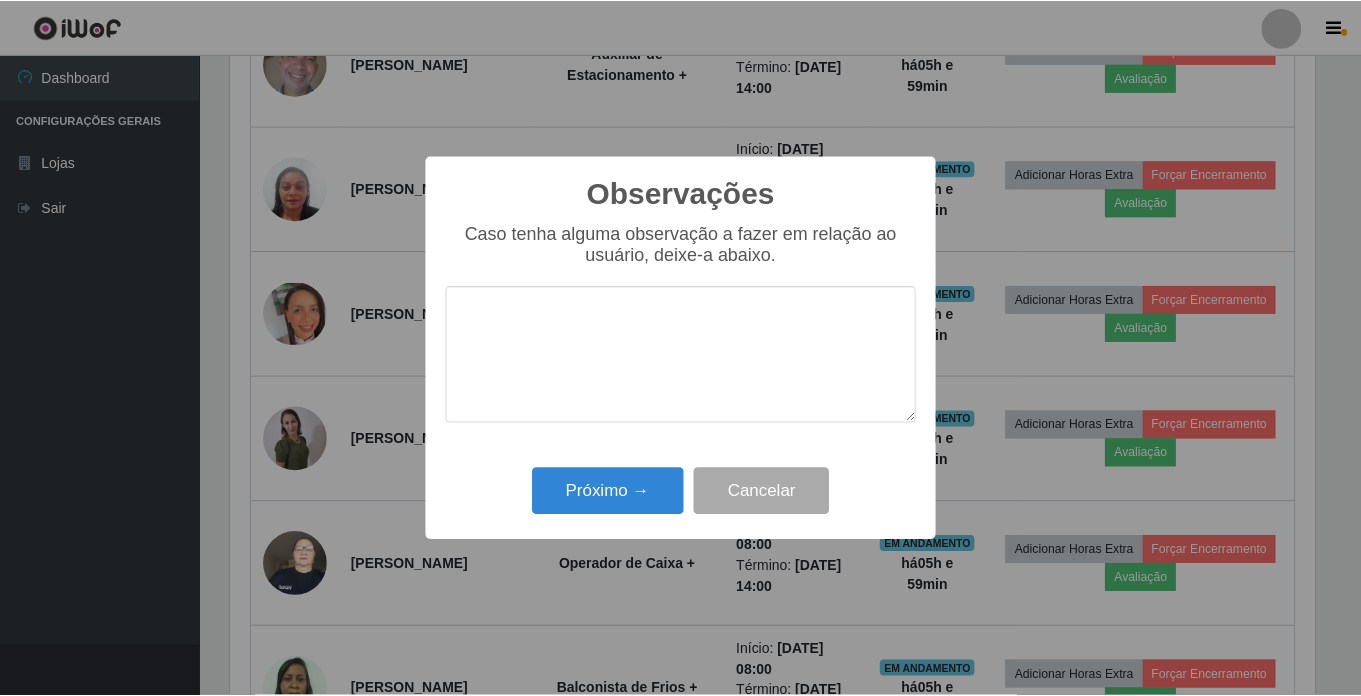 scroll, scrollTop: 999585, scrollLeft: 998911, axis: both 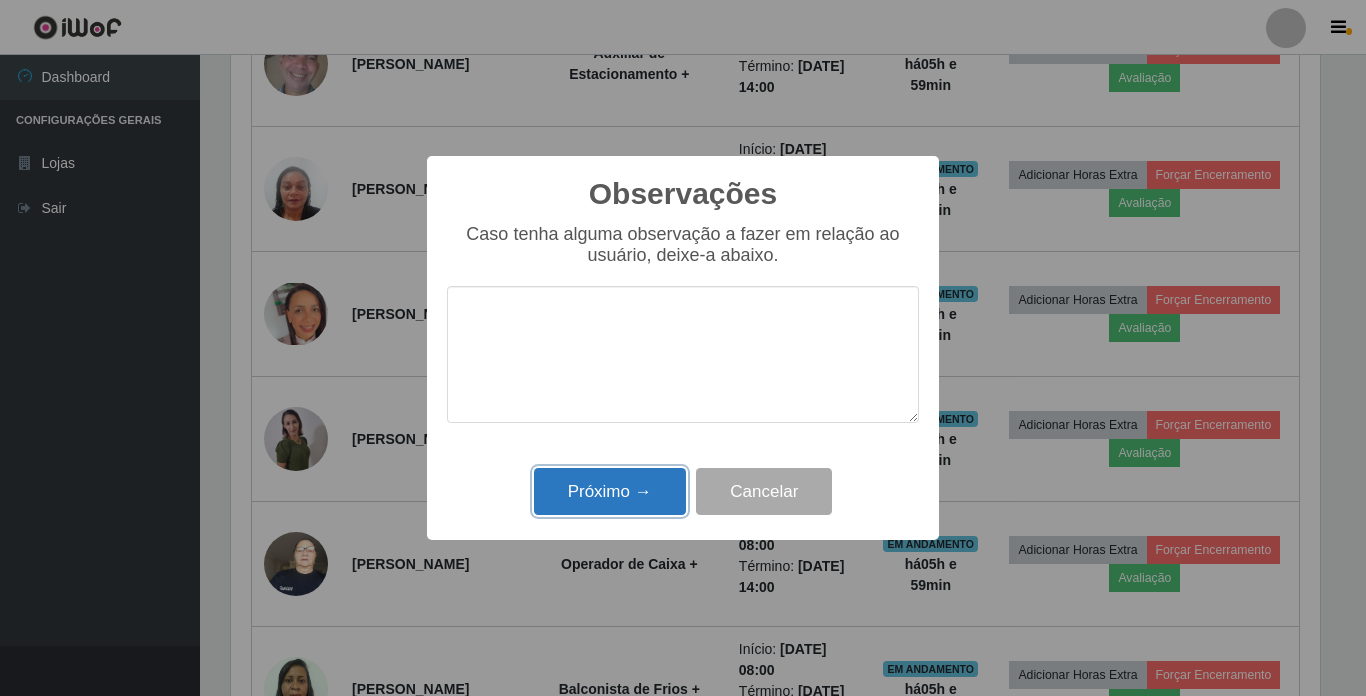 click on "Próximo →" at bounding box center (610, 491) 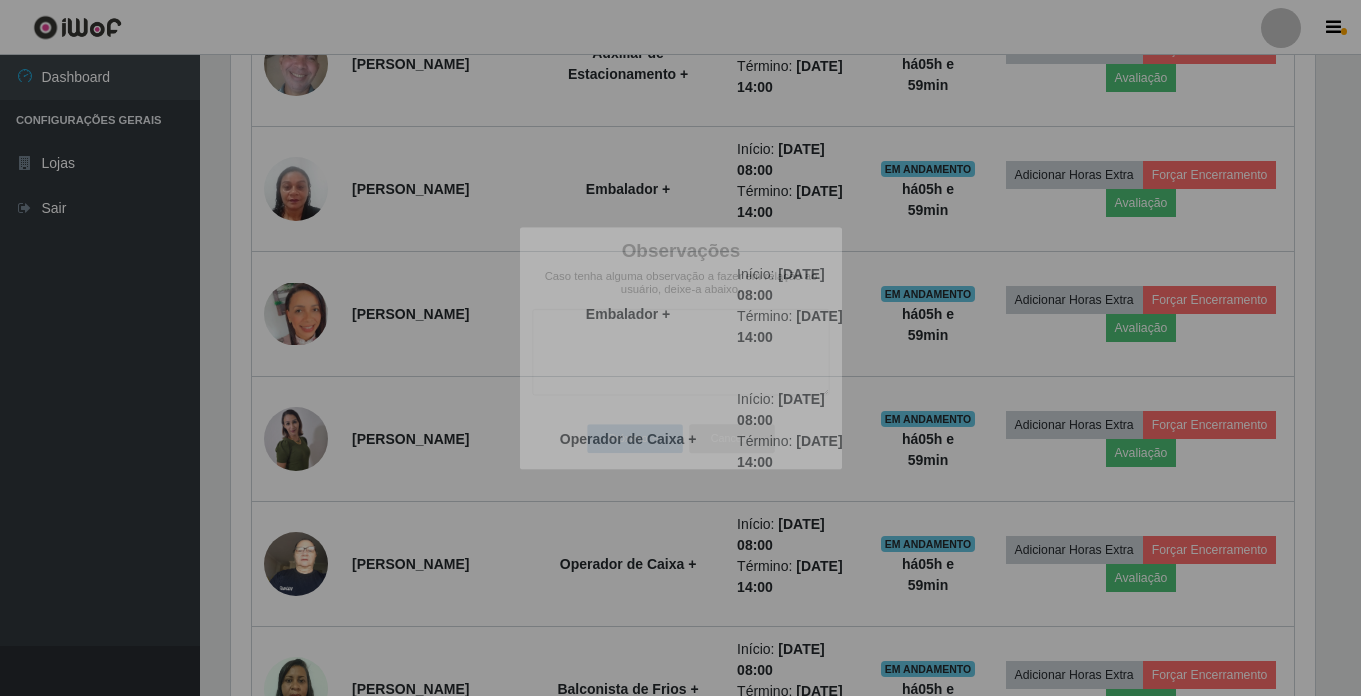 scroll, scrollTop: 999585, scrollLeft: 998901, axis: both 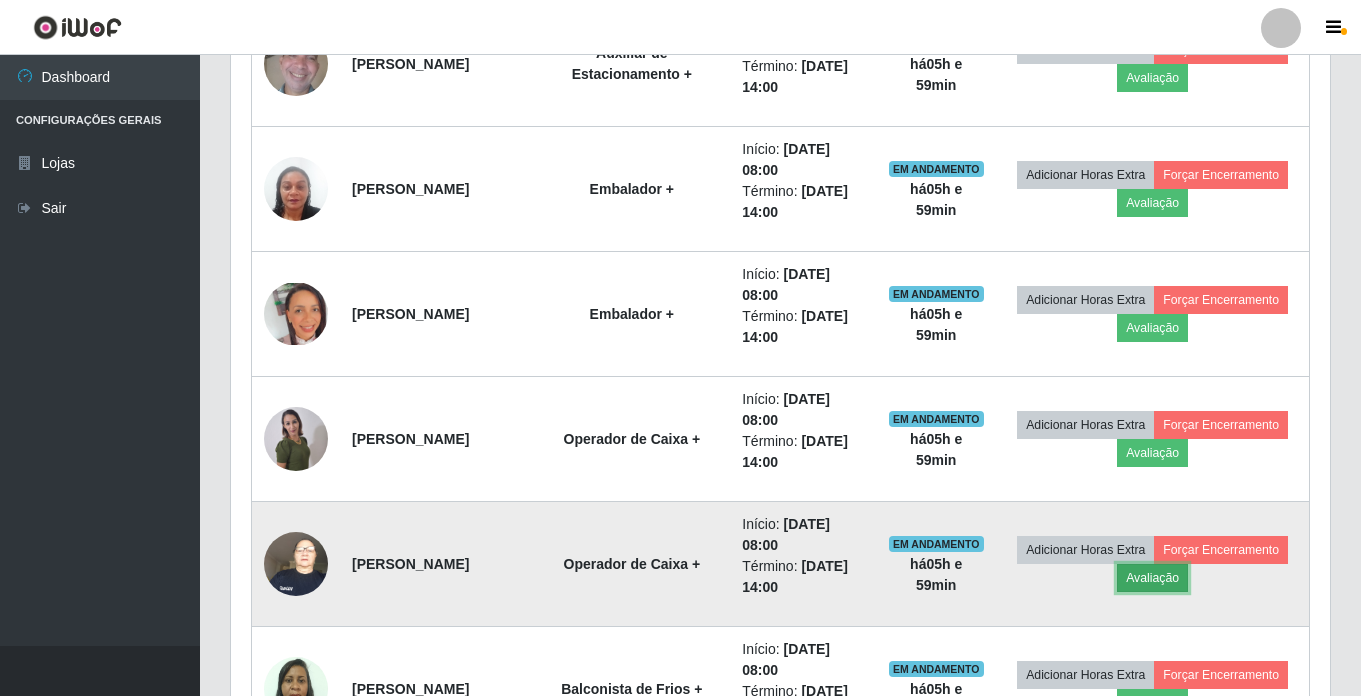 click on "Avaliação" at bounding box center [1152, 578] 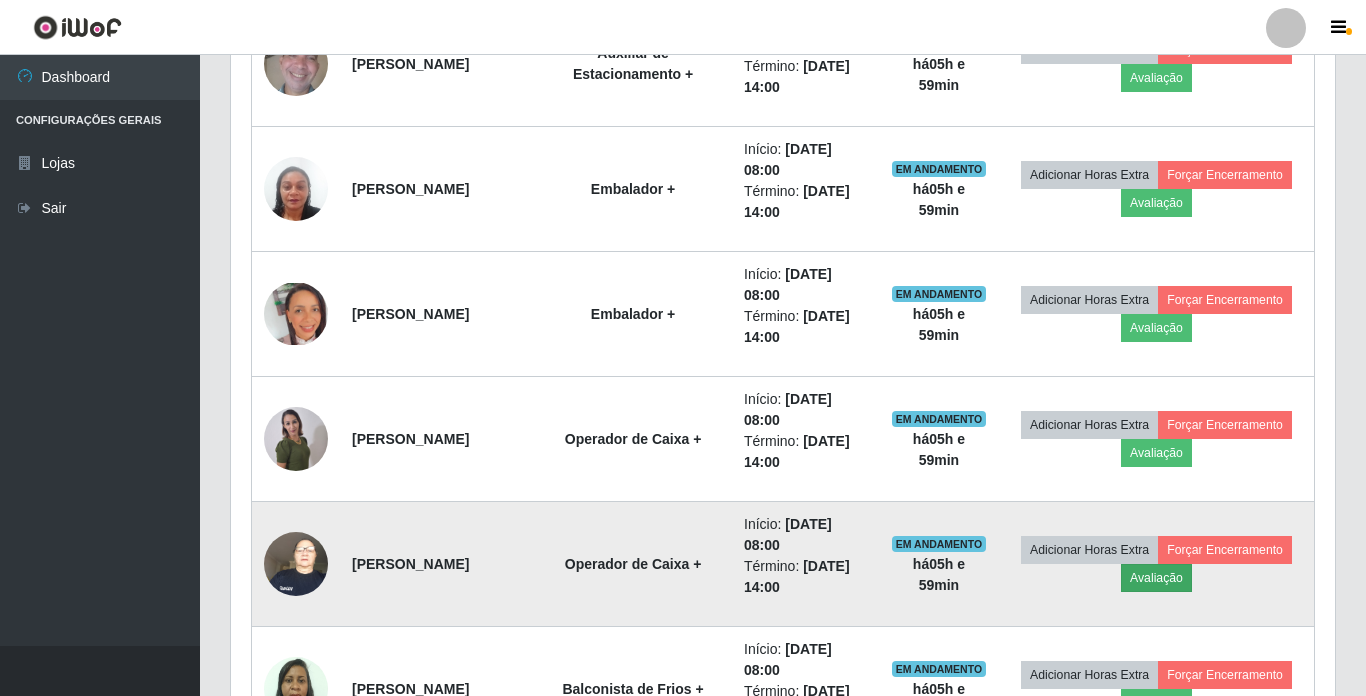 scroll, scrollTop: 999585, scrollLeft: 998911, axis: both 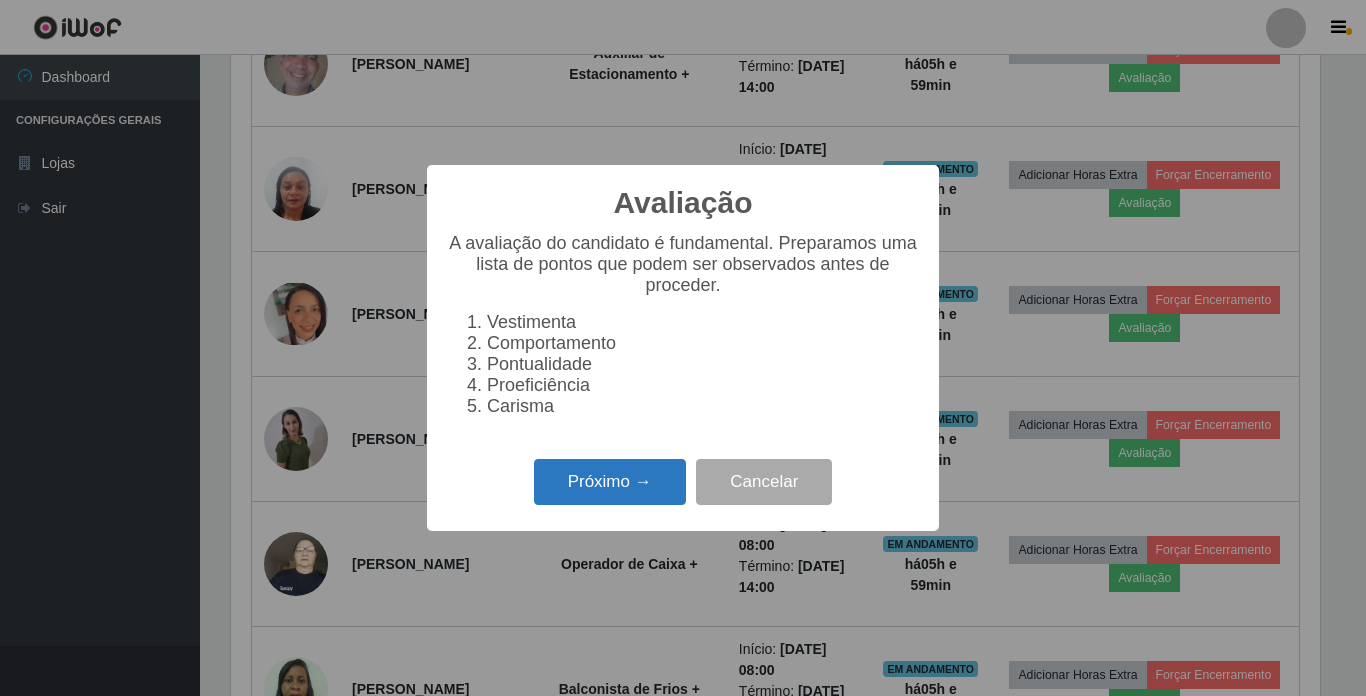click on "Próximo →" at bounding box center (610, 482) 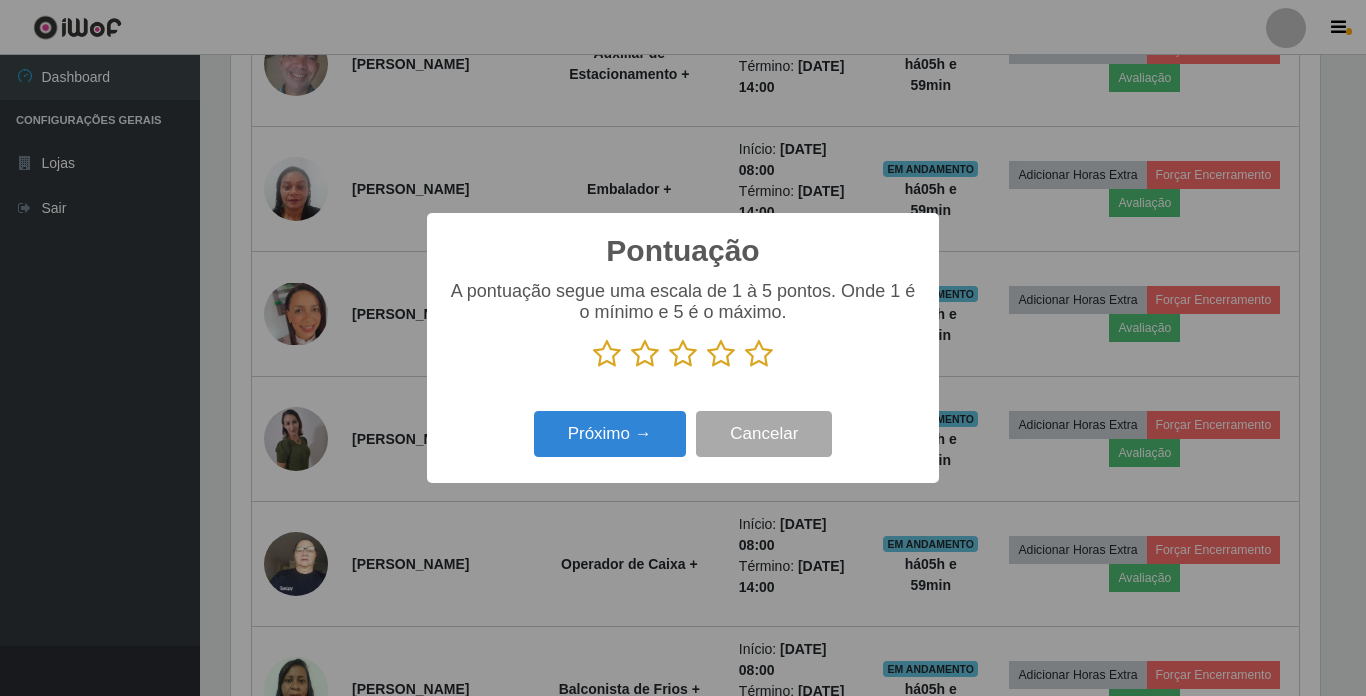 click at bounding box center (759, 354) 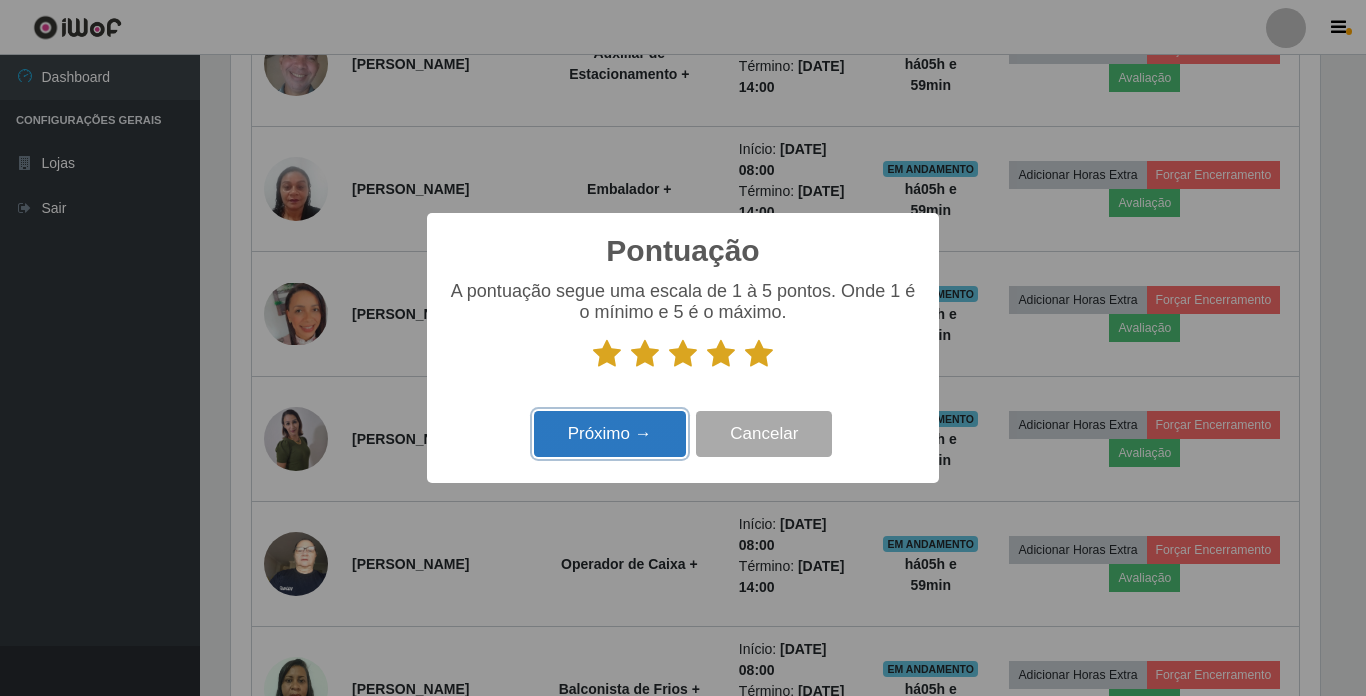 click on "Próximo →" at bounding box center [610, 434] 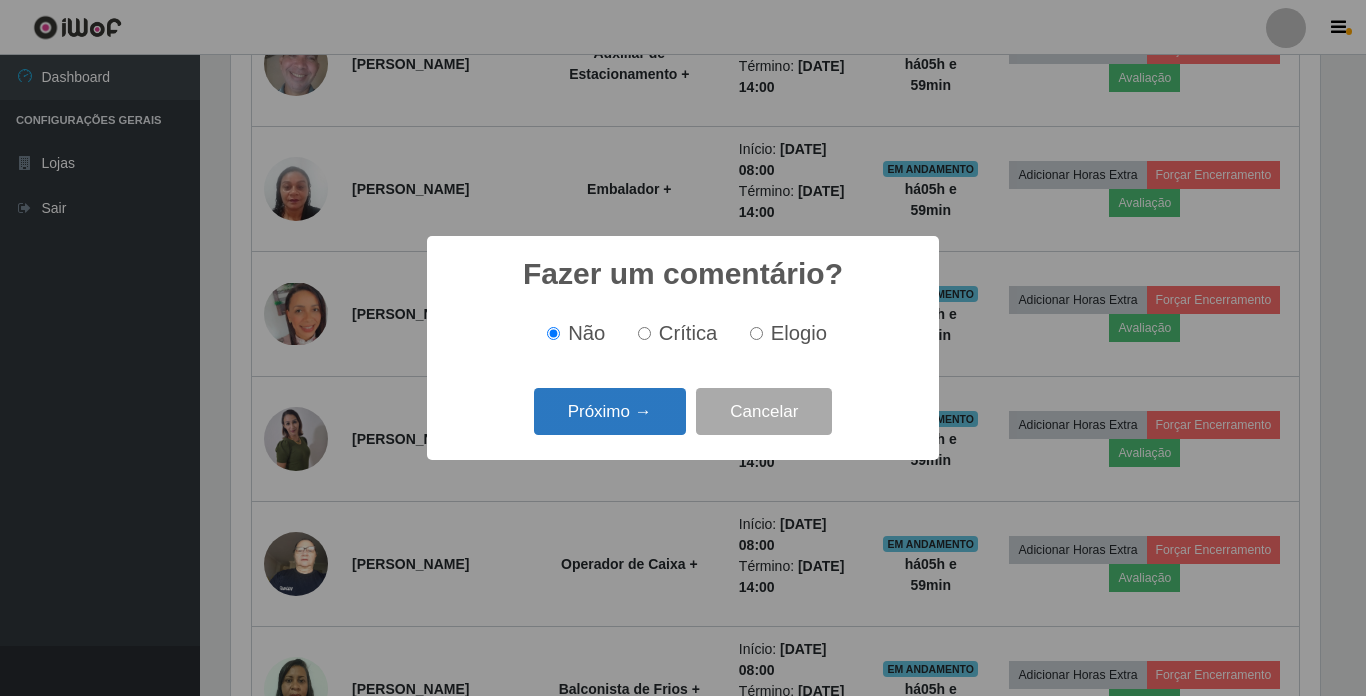 click on "Próximo →" at bounding box center [610, 411] 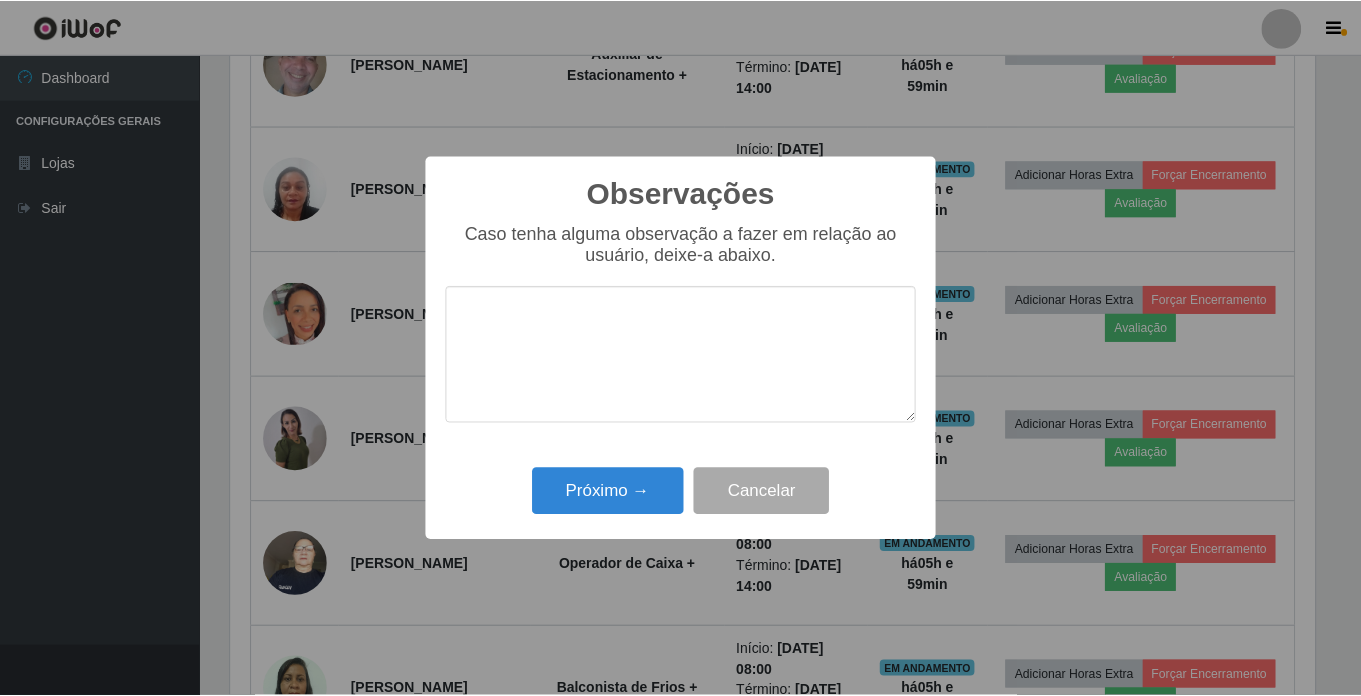 scroll, scrollTop: 999585, scrollLeft: 998911, axis: both 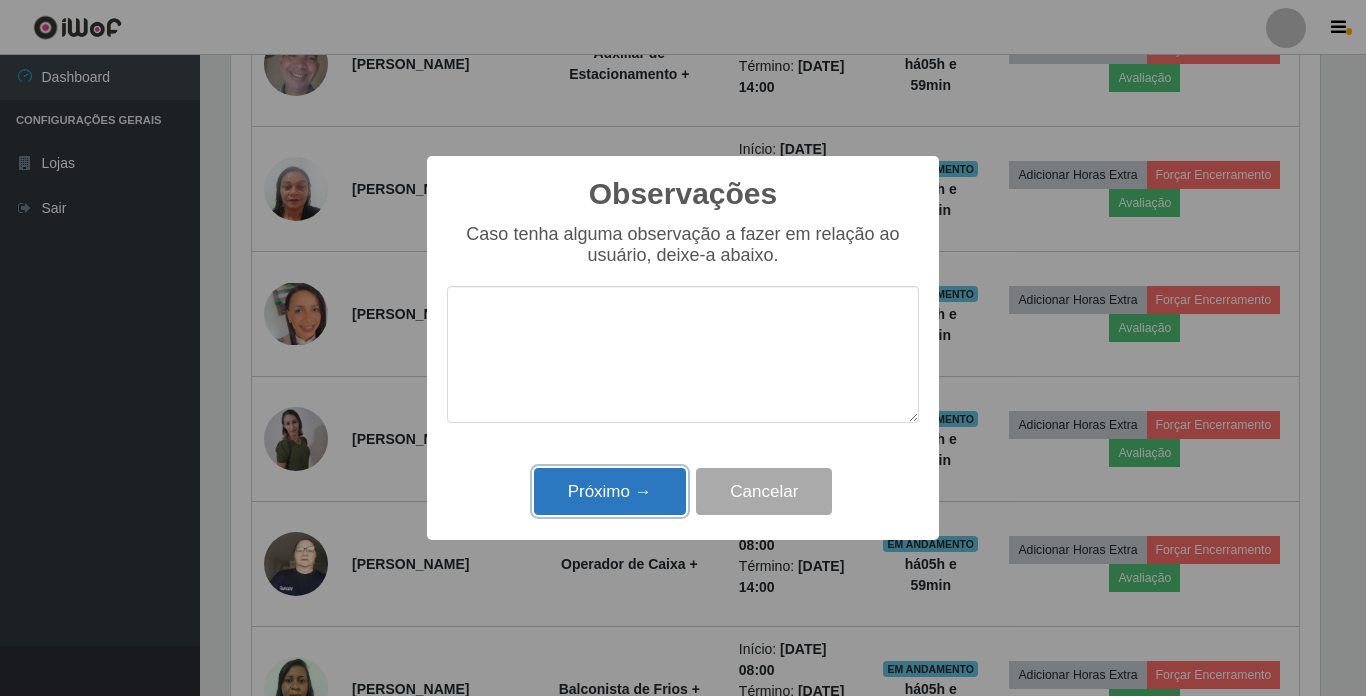 click on "Próximo →" at bounding box center (610, 491) 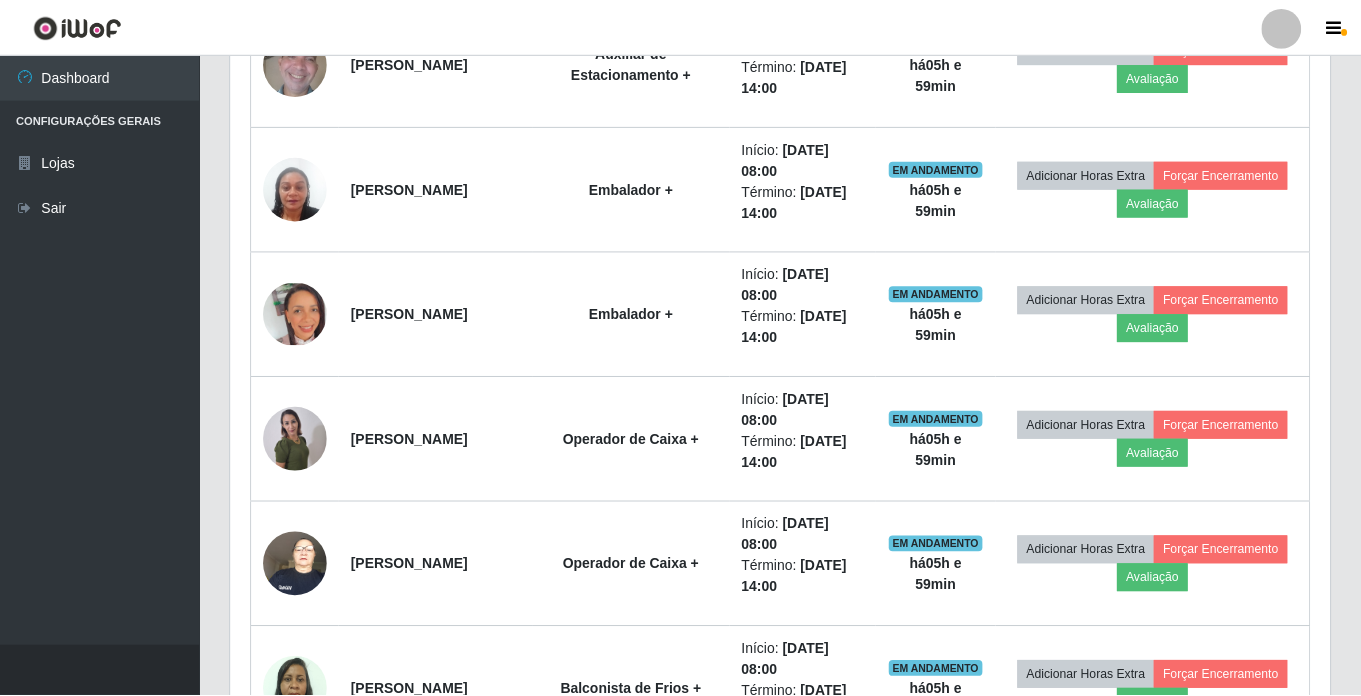 scroll, scrollTop: 999585, scrollLeft: 998901, axis: both 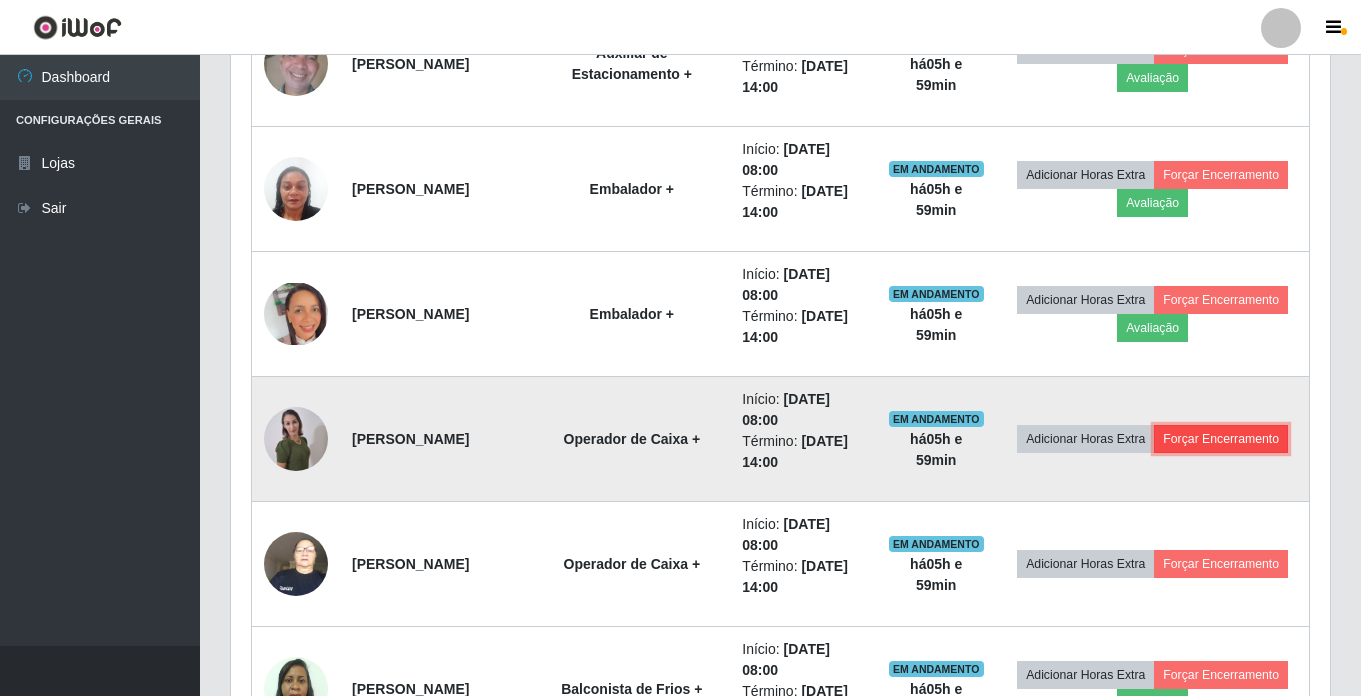 click on "Forçar Encerramento" at bounding box center (1221, 439) 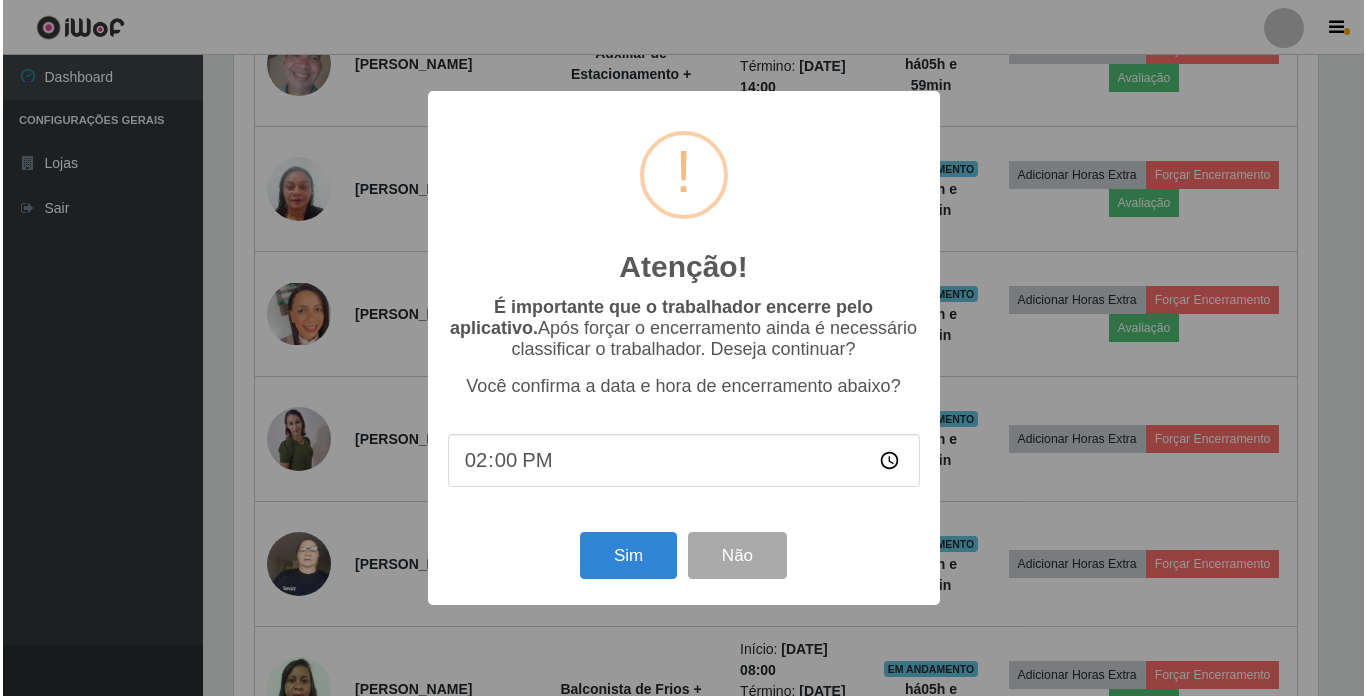 scroll, scrollTop: 999585, scrollLeft: 998911, axis: both 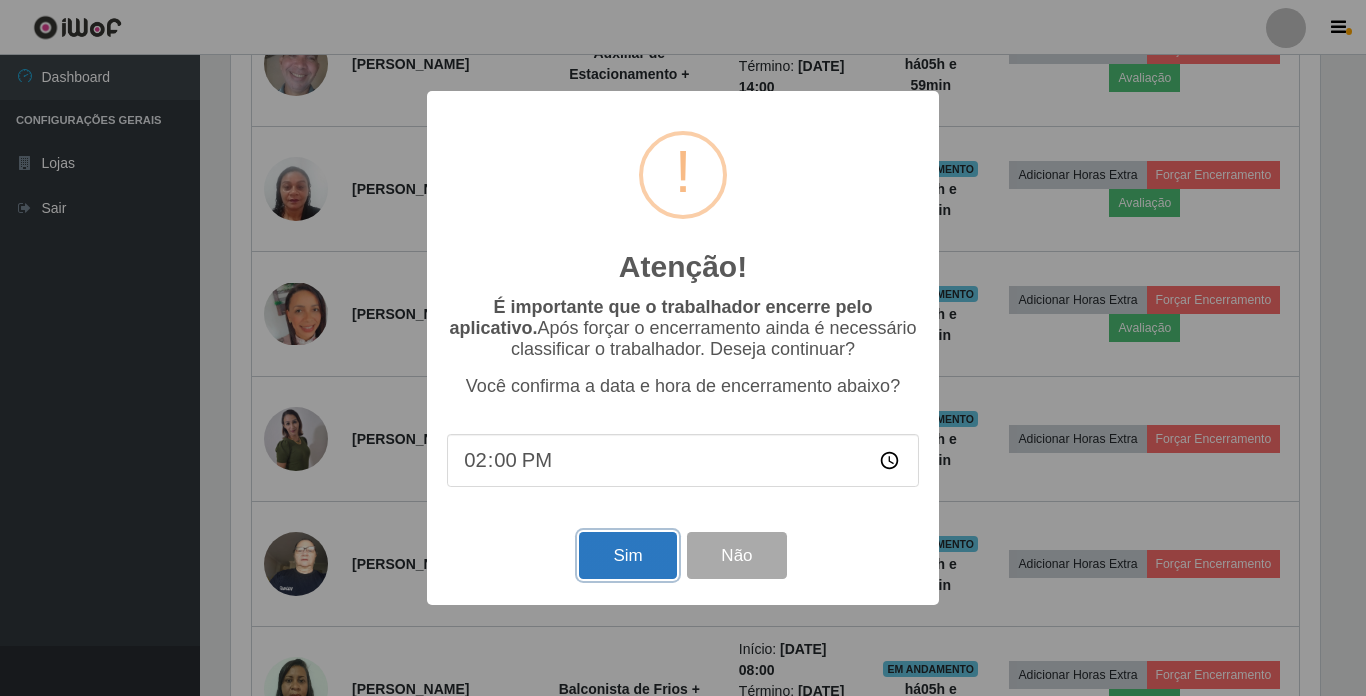 click on "Sim" at bounding box center (627, 555) 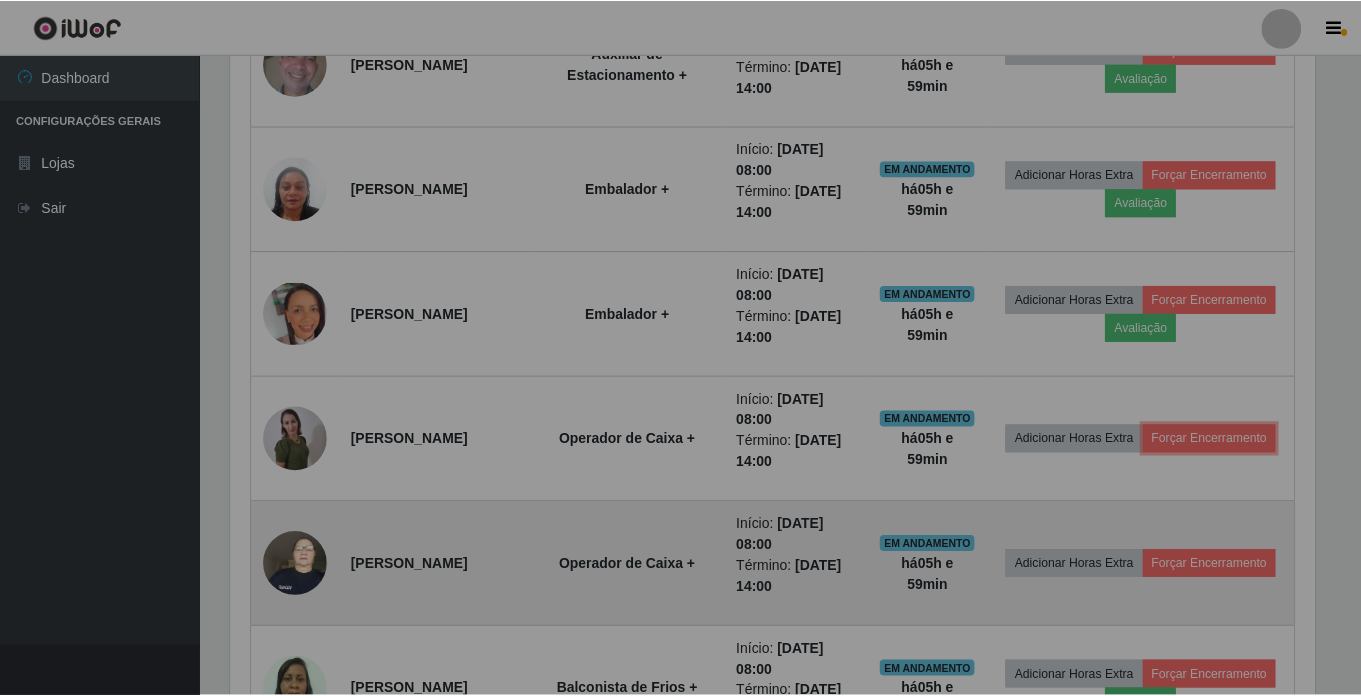 scroll, scrollTop: 999585, scrollLeft: 998901, axis: both 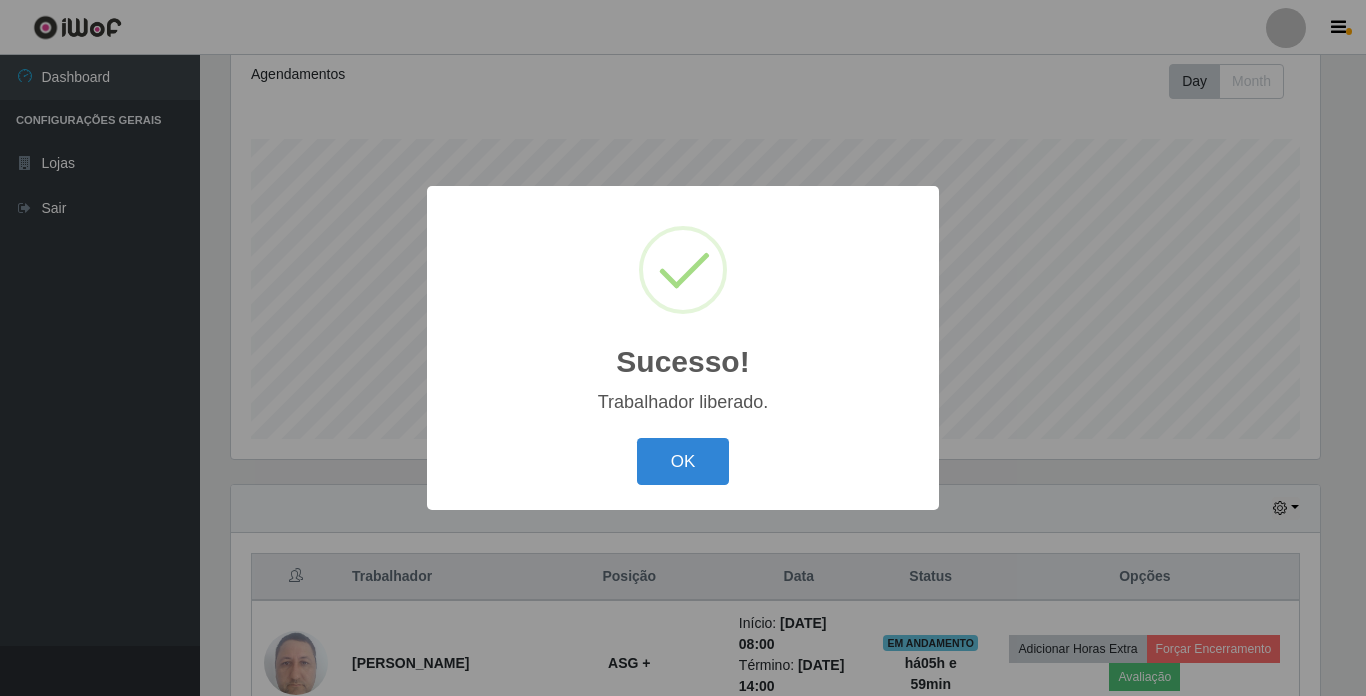 click on "OK" at bounding box center [683, 461] 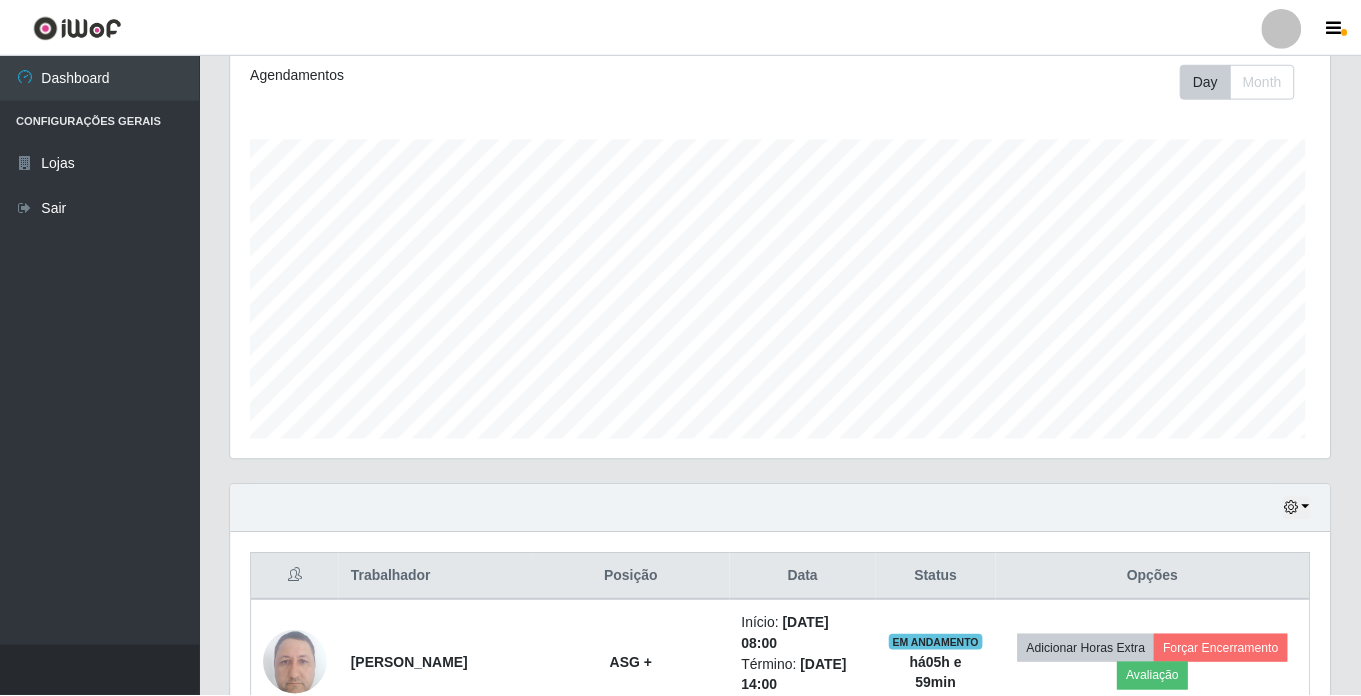 scroll, scrollTop: 999585, scrollLeft: 998901, axis: both 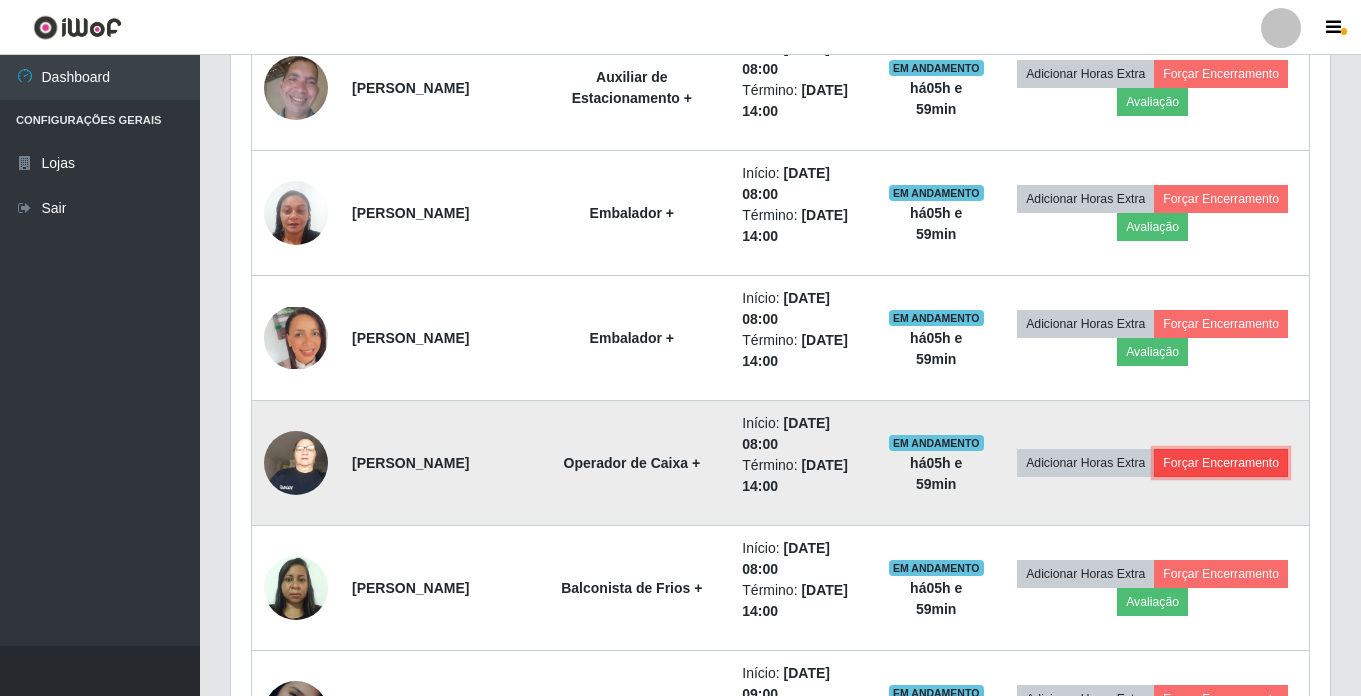 click on "Forçar Encerramento" at bounding box center (1221, 463) 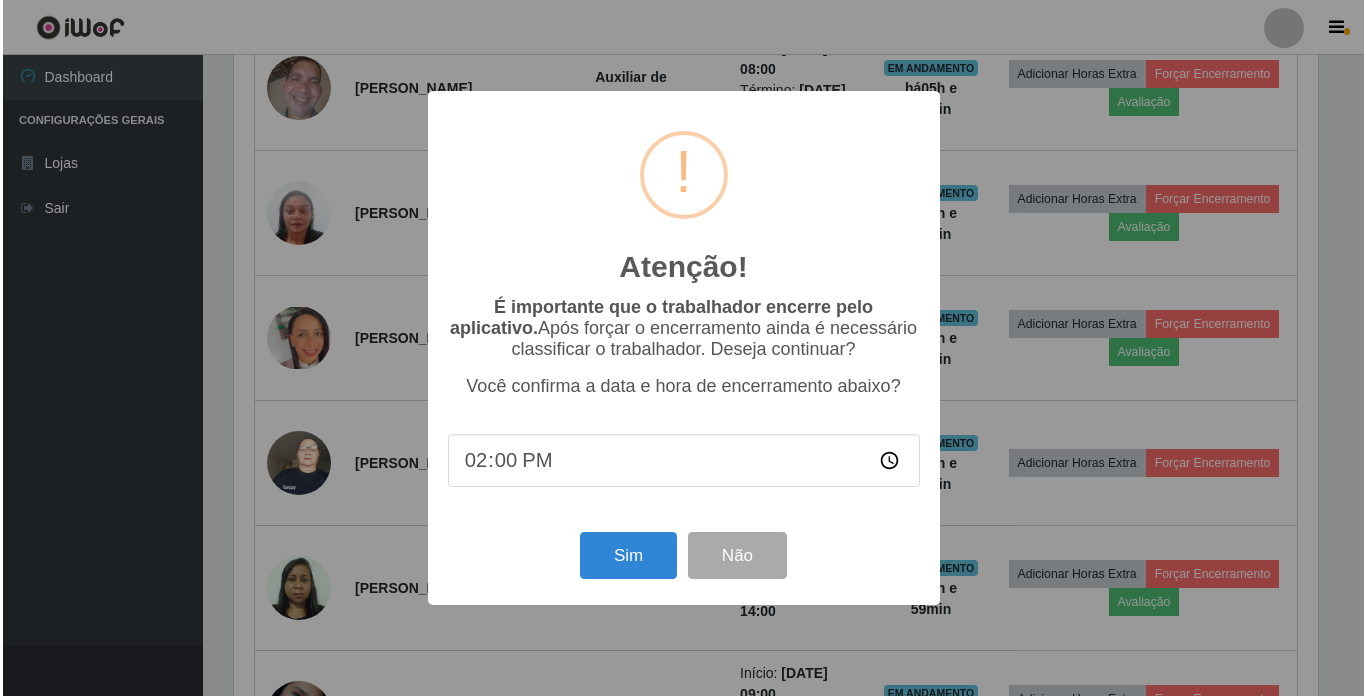scroll, scrollTop: 999585, scrollLeft: 998911, axis: both 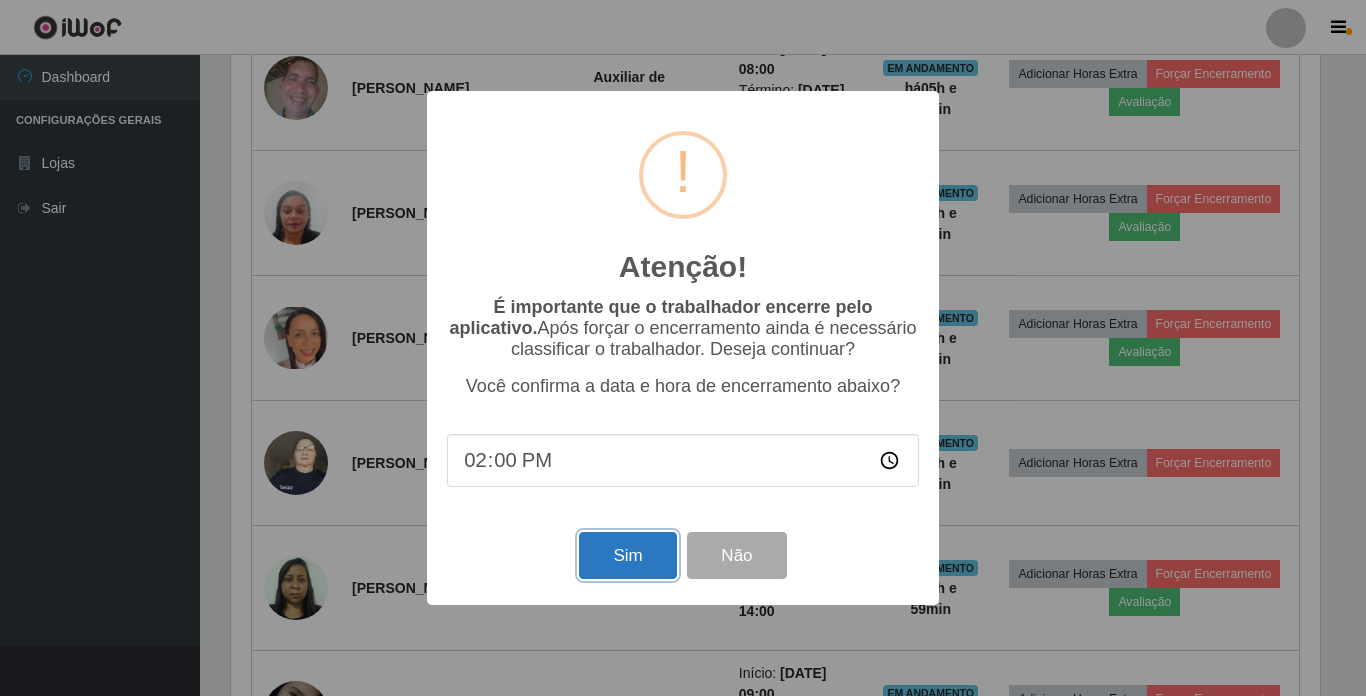 click on "Sim" at bounding box center [627, 555] 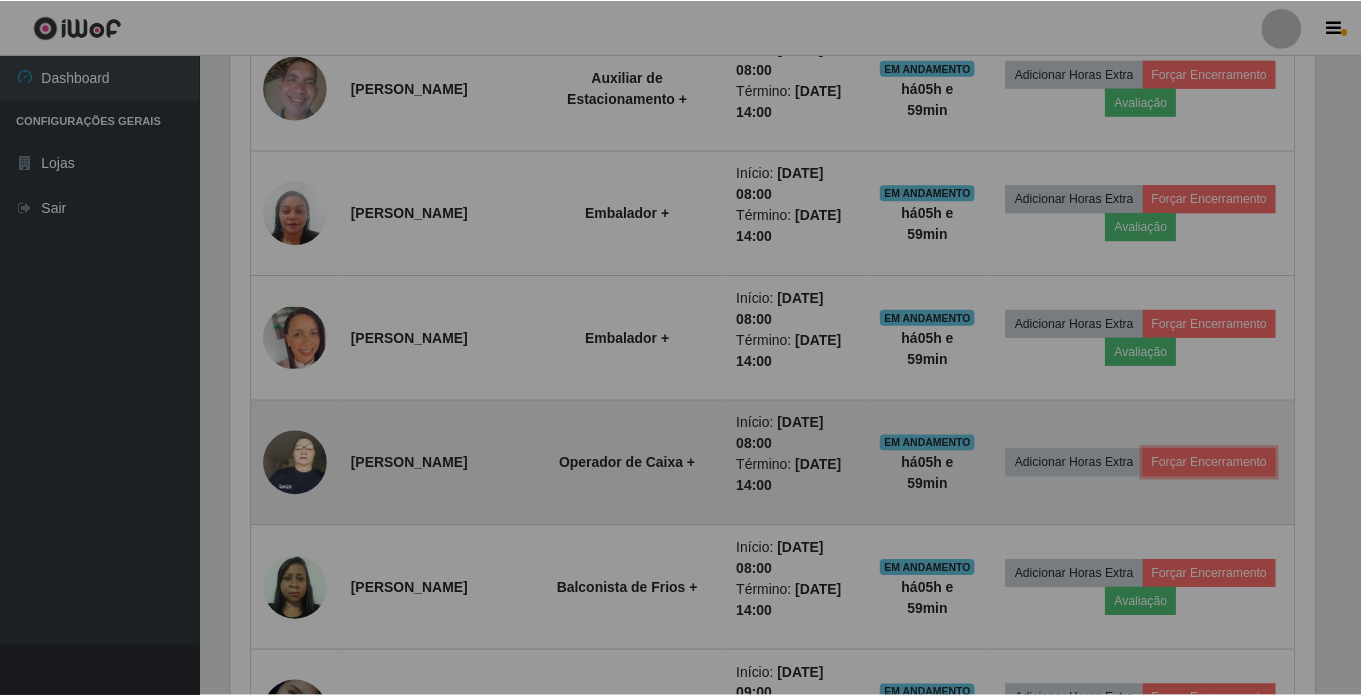 scroll, scrollTop: 999585, scrollLeft: 998901, axis: both 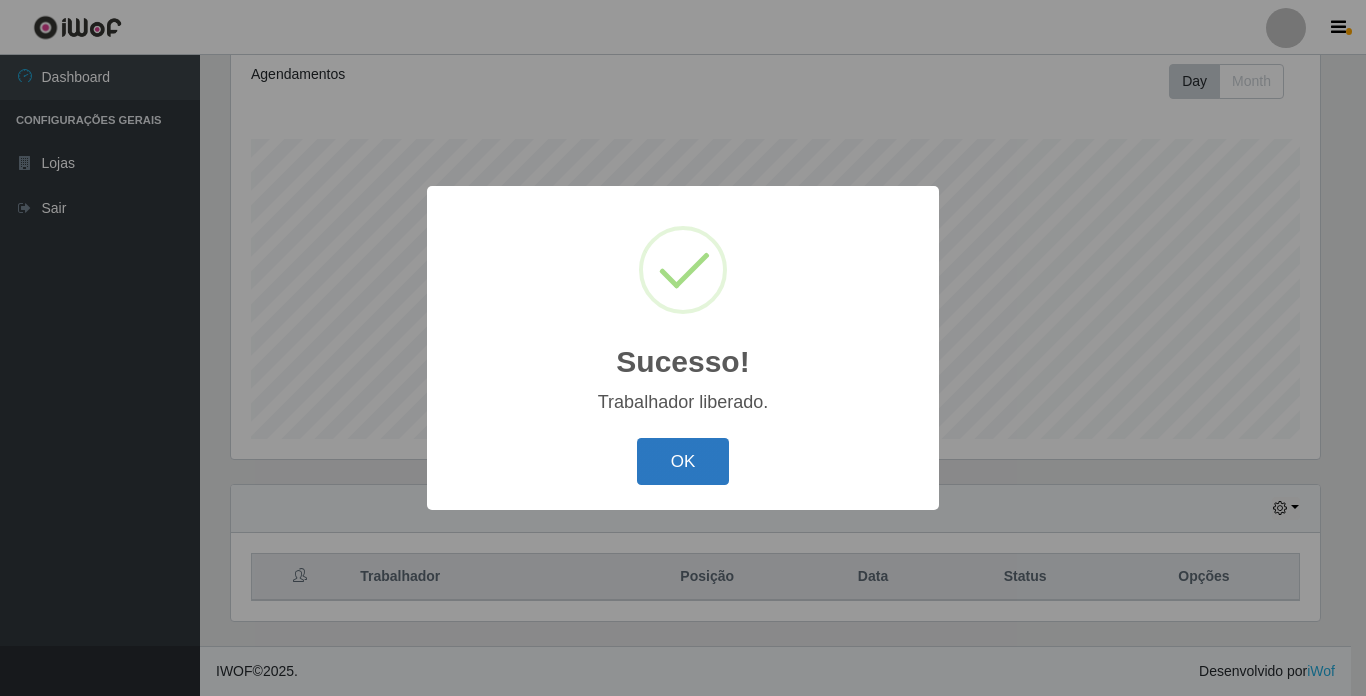 click on "OK" at bounding box center (683, 461) 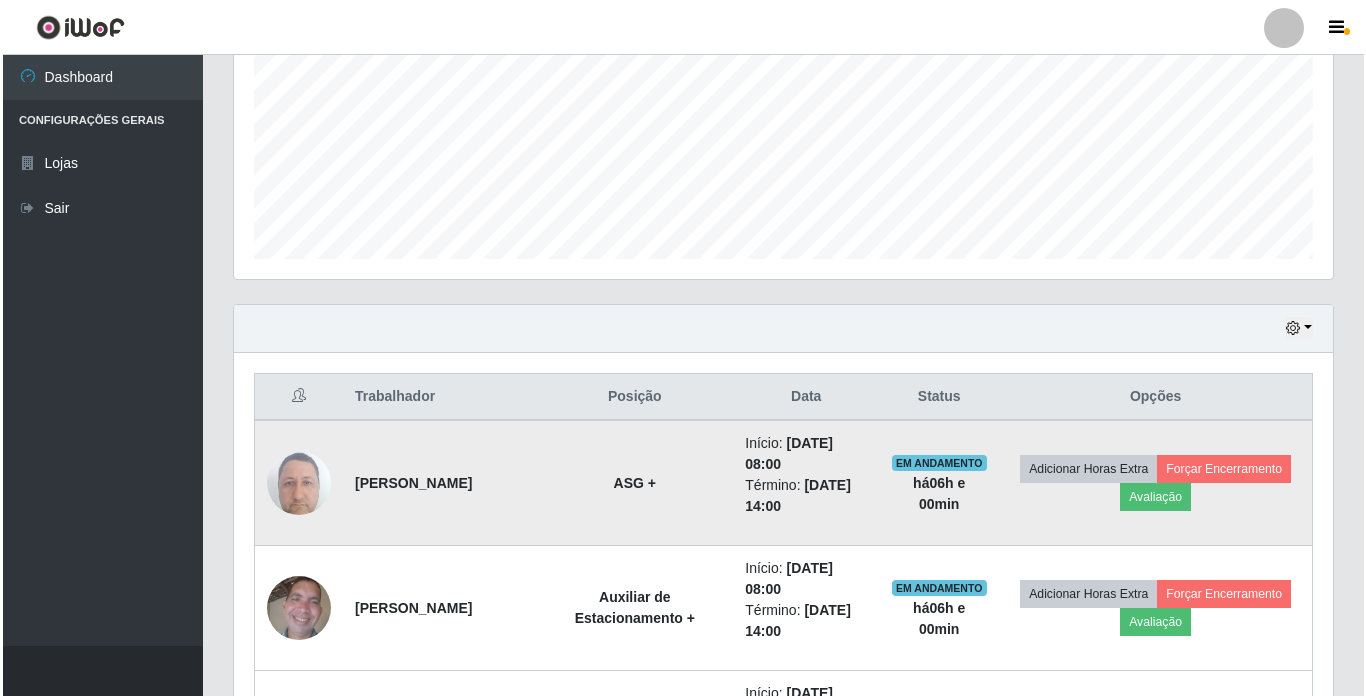 scroll, scrollTop: 676, scrollLeft: 0, axis: vertical 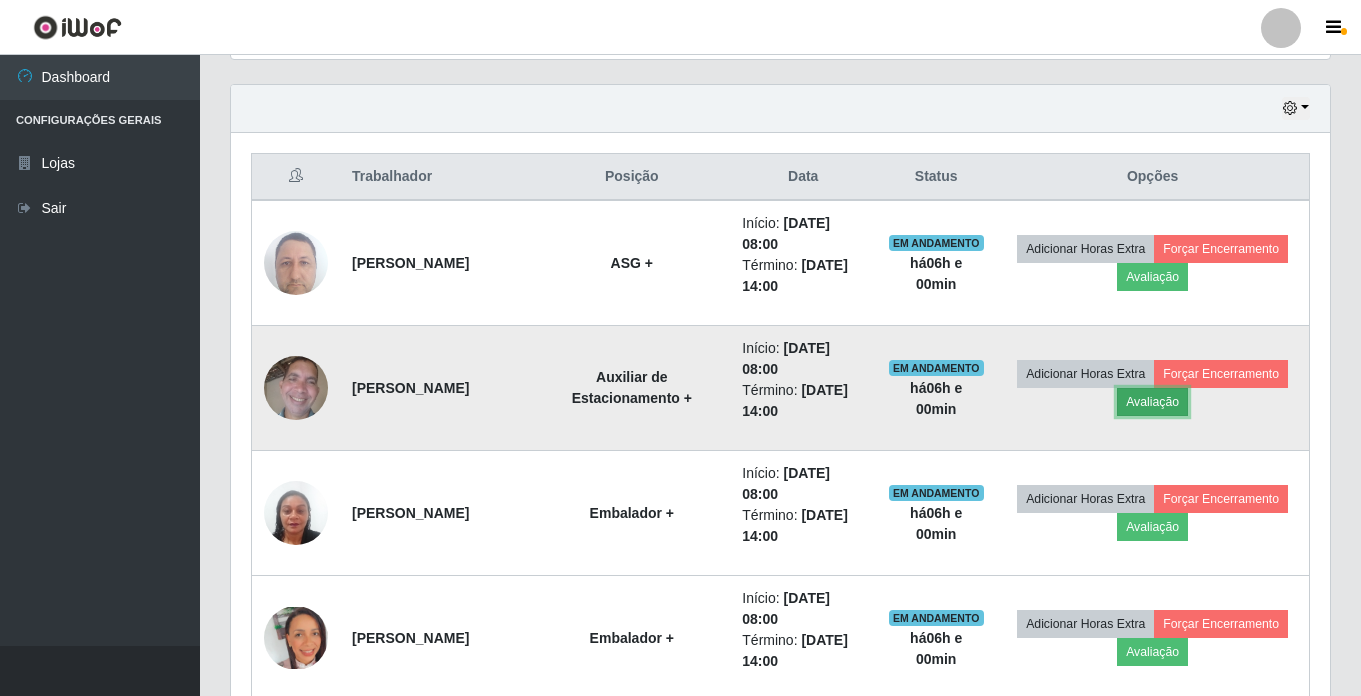 click on "Avaliação" at bounding box center [1152, 402] 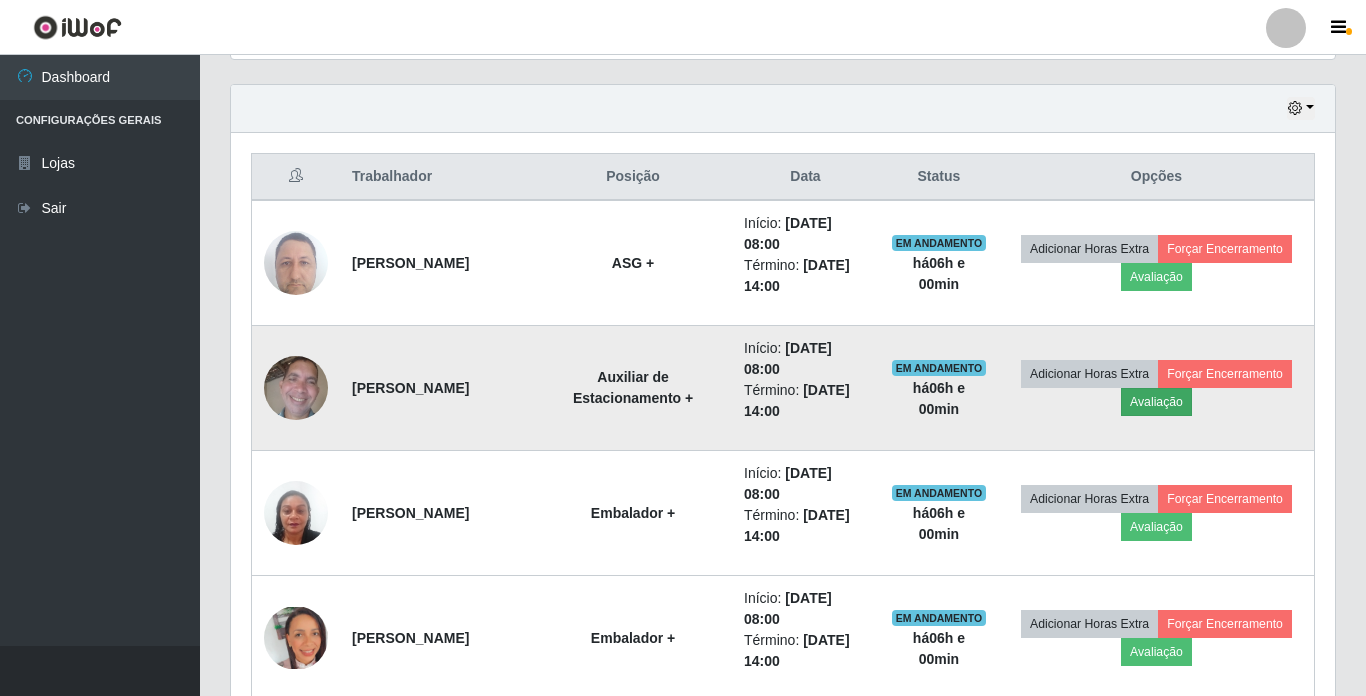 scroll, scrollTop: 999585, scrollLeft: 998911, axis: both 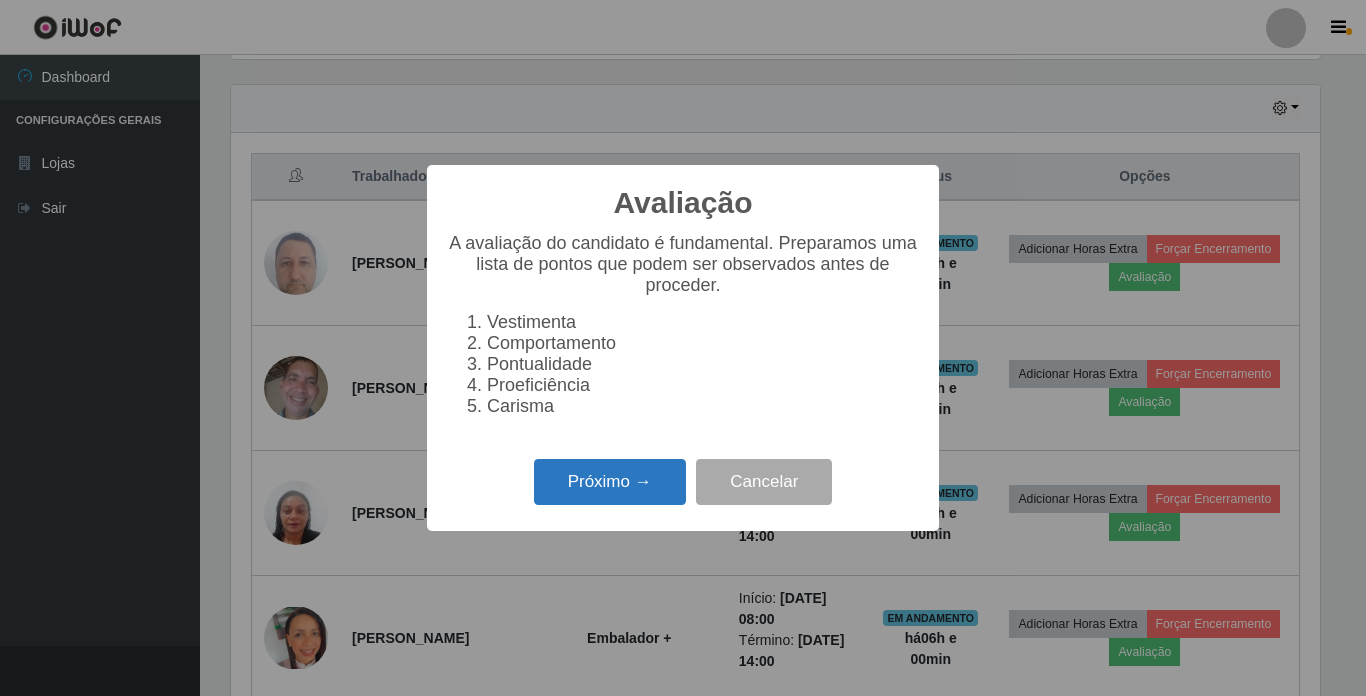 click on "Próximo →" at bounding box center (610, 482) 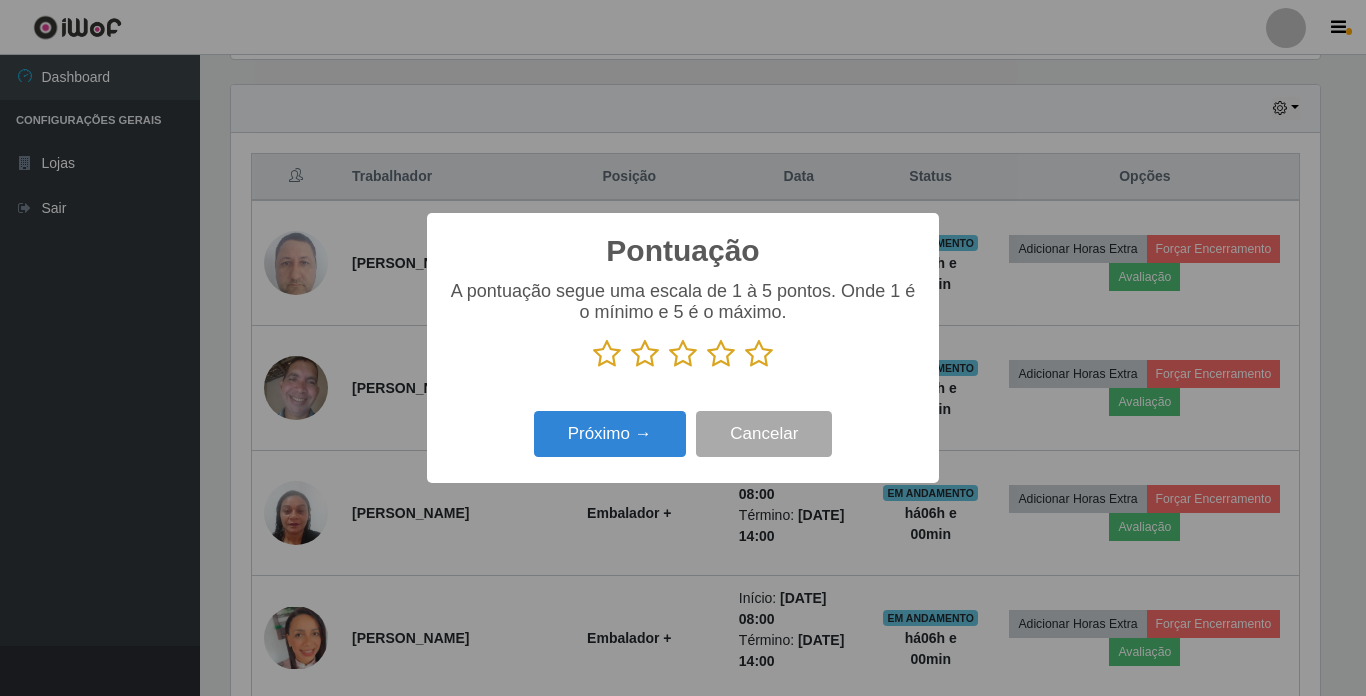 scroll, scrollTop: 999585, scrollLeft: 998911, axis: both 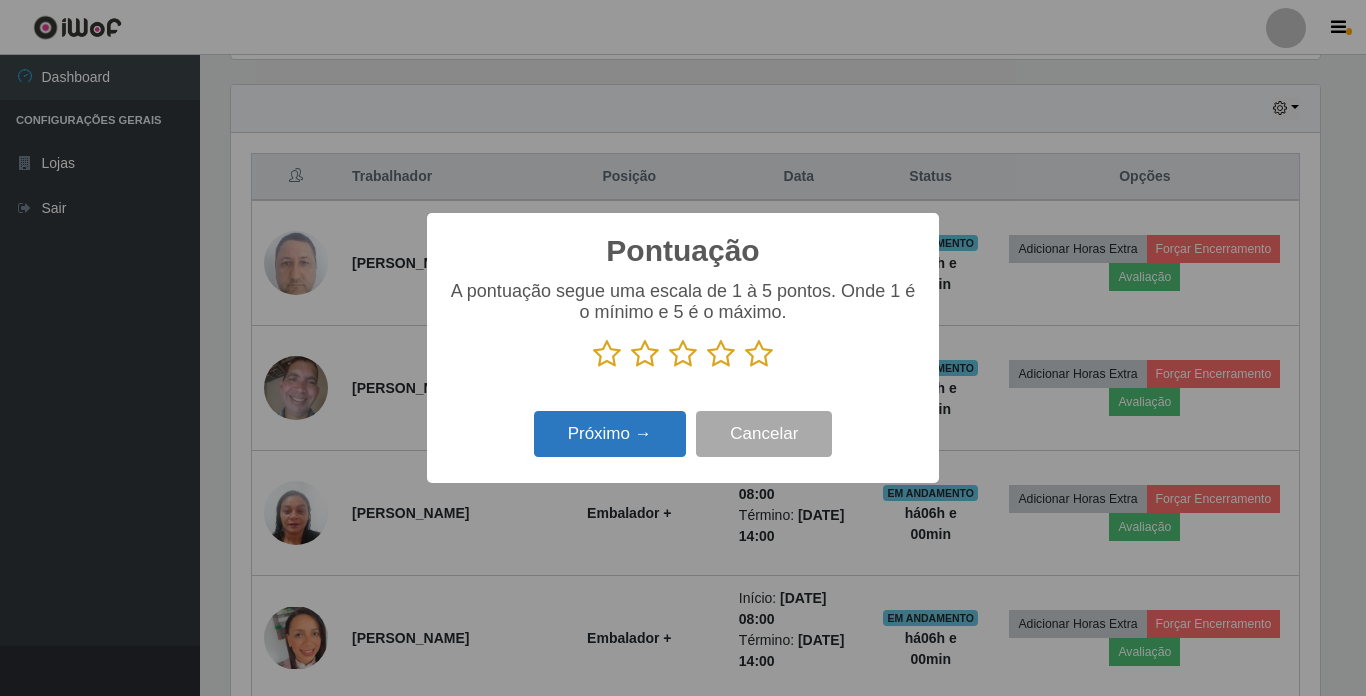 drag, startPoint x: 762, startPoint y: 357, endPoint x: 638, endPoint y: 438, distance: 148.11145 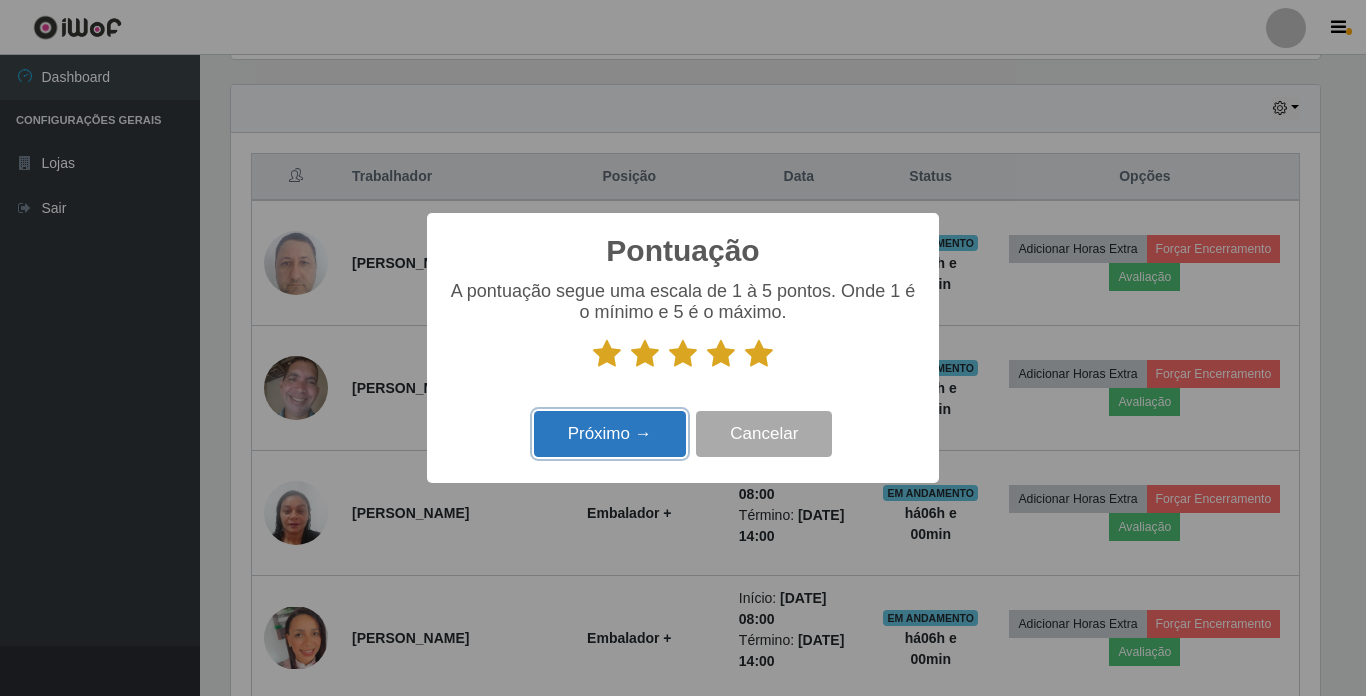 click on "Próximo →" at bounding box center [610, 434] 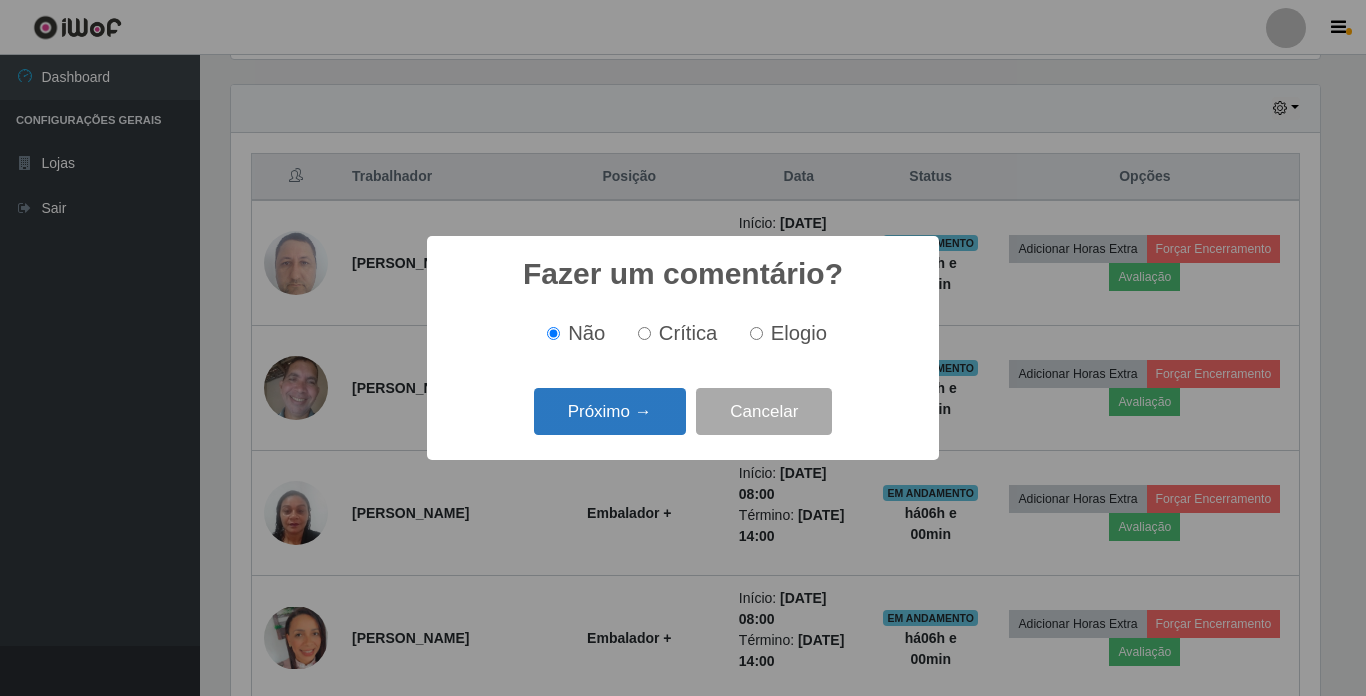 click on "Próximo →" at bounding box center (610, 411) 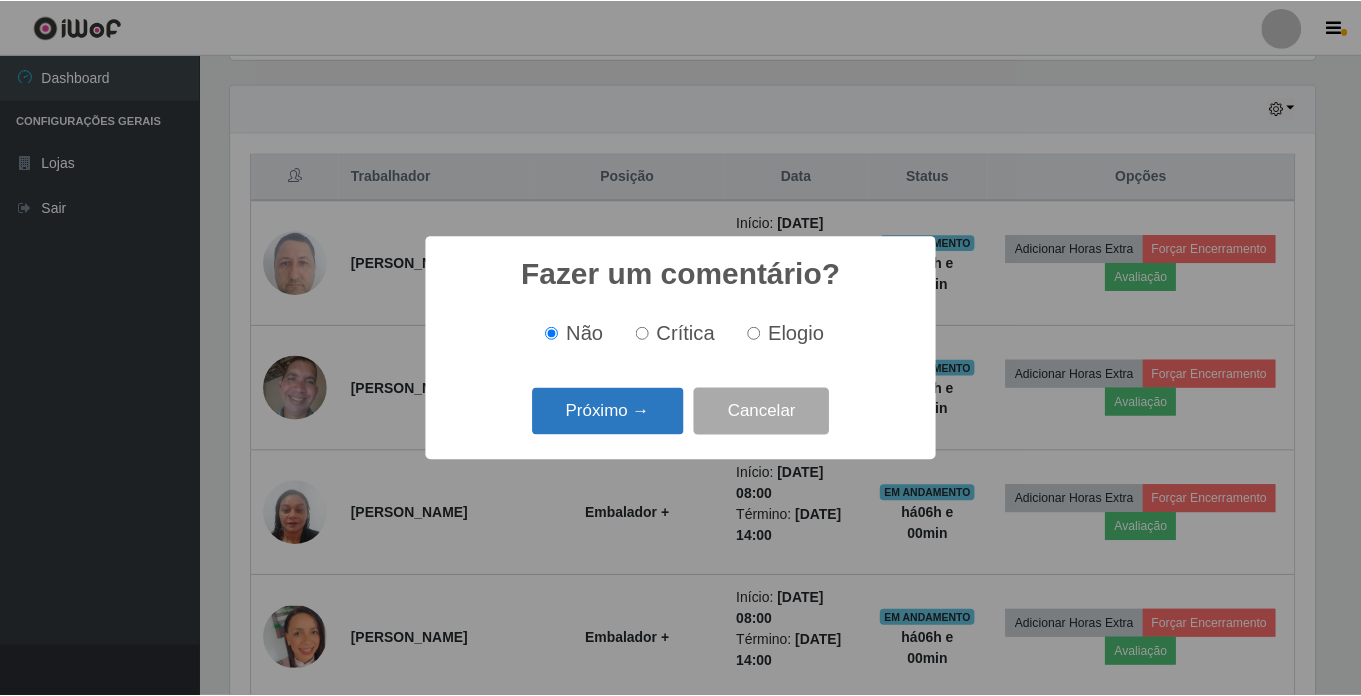 scroll, scrollTop: 999585, scrollLeft: 998911, axis: both 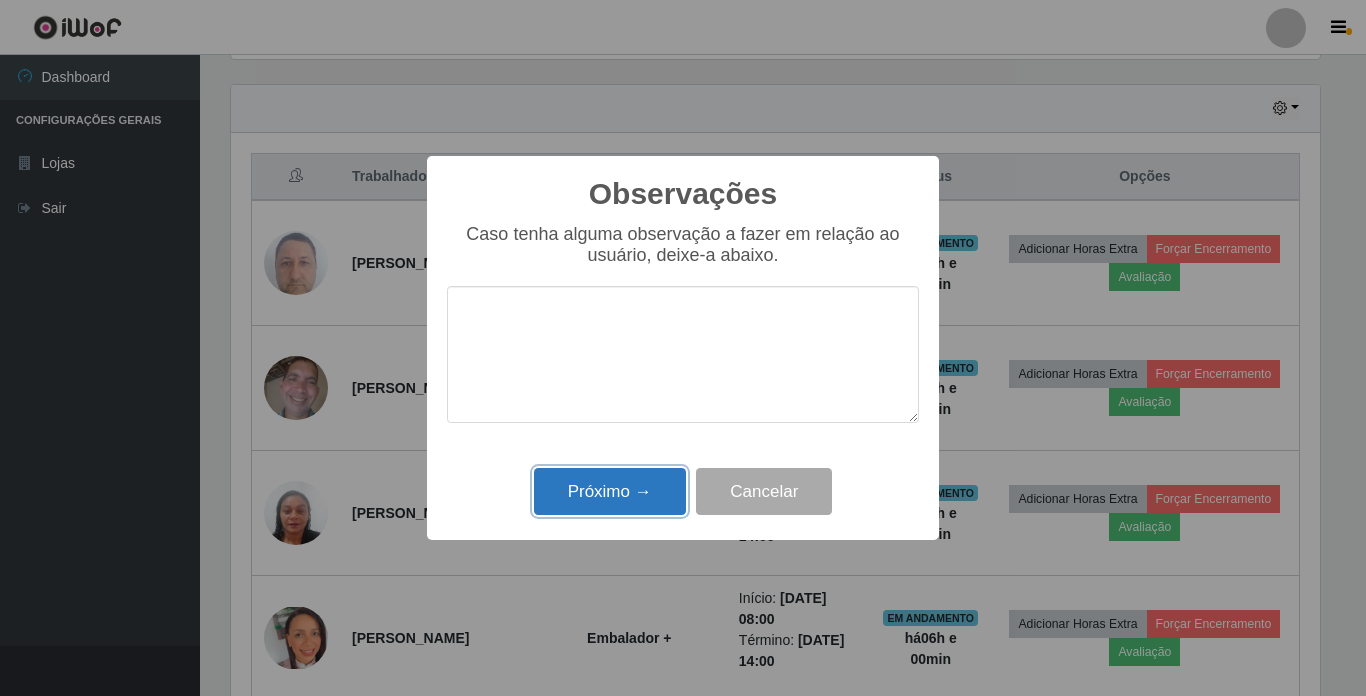 click on "Próximo →" at bounding box center (610, 491) 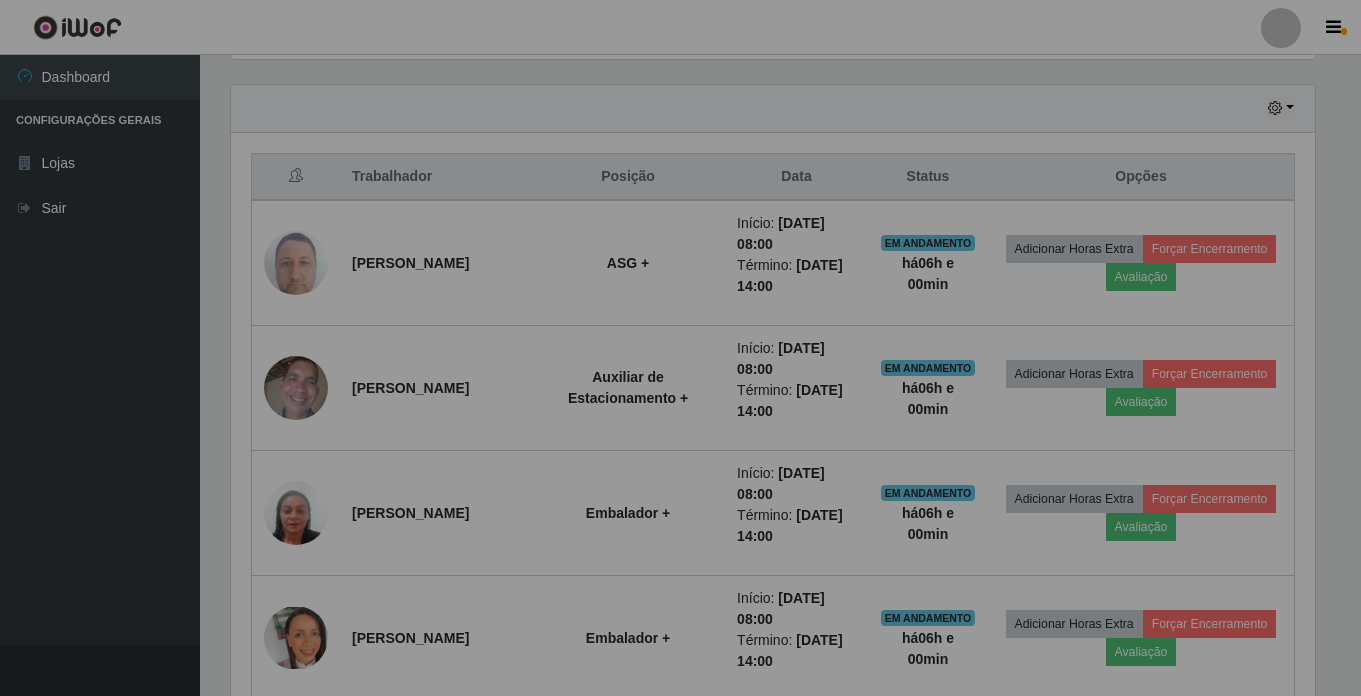 scroll, scrollTop: 999585, scrollLeft: 998901, axis: both 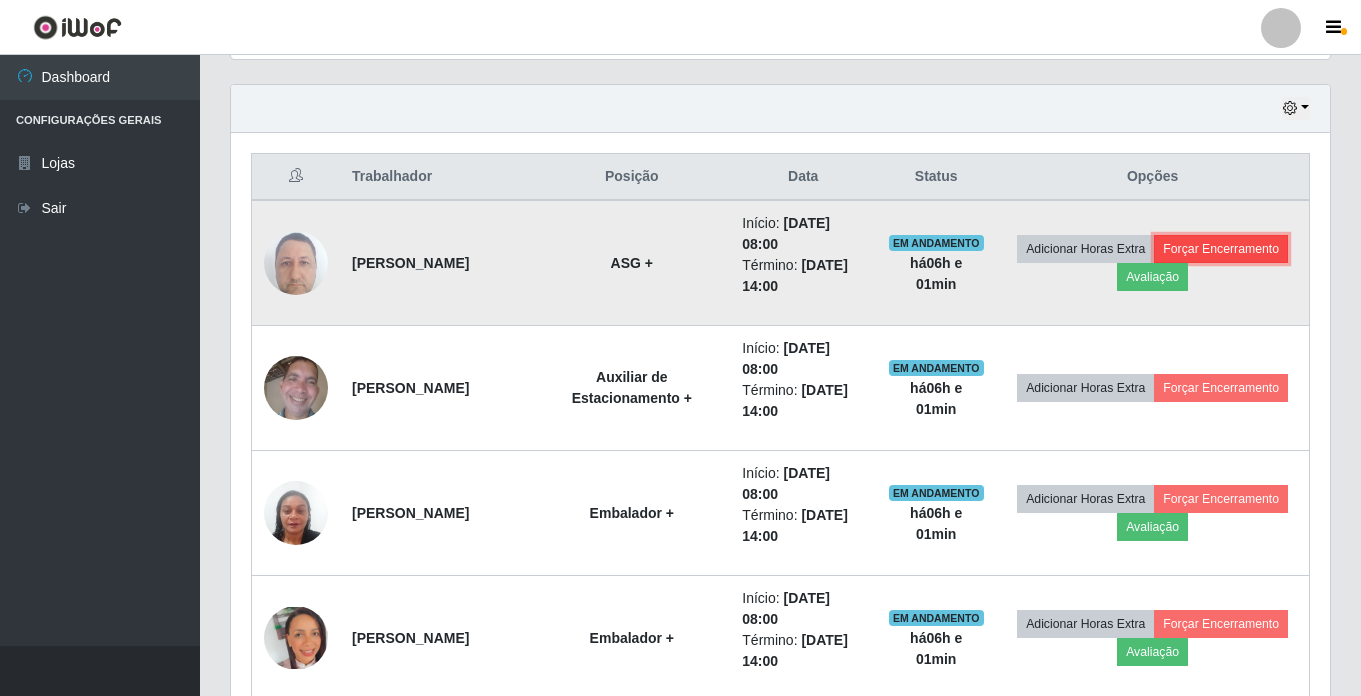 click on "Forçar Encerramento" at bounding box center [1221, 249] 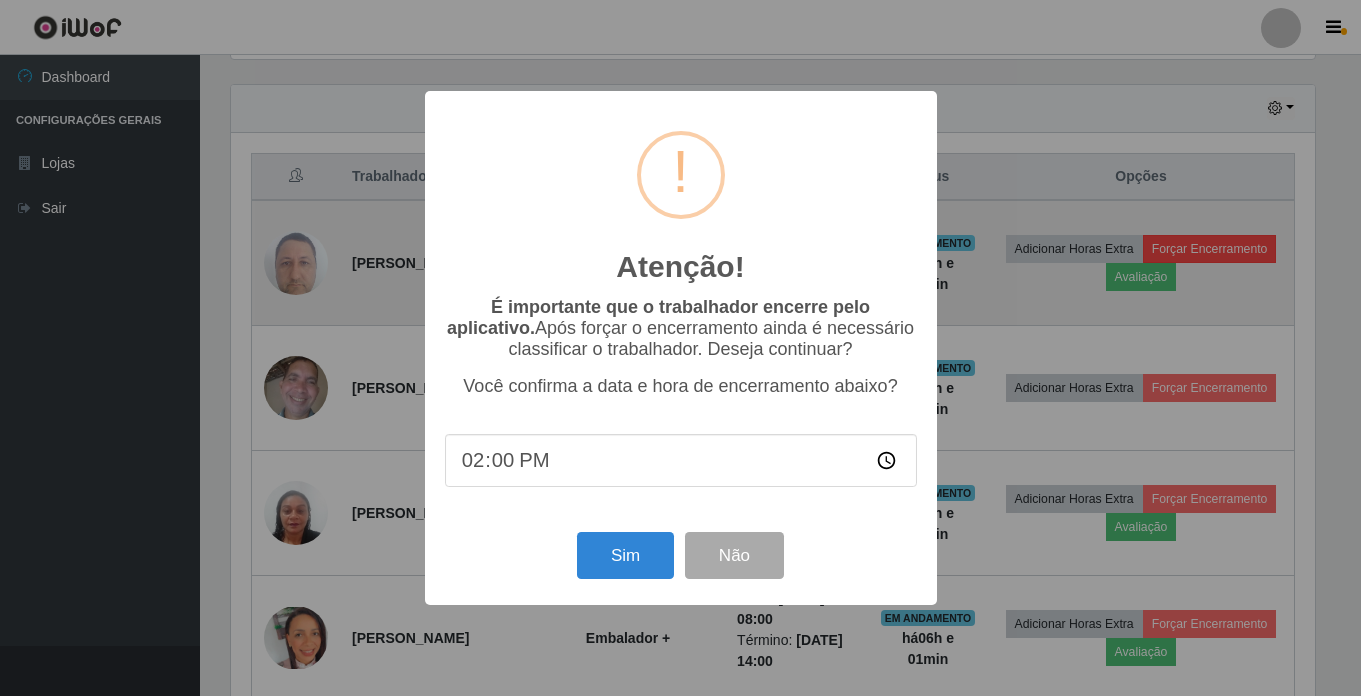 scroll, scrollTop: 999585, scrollLeft: 998911, axis: both 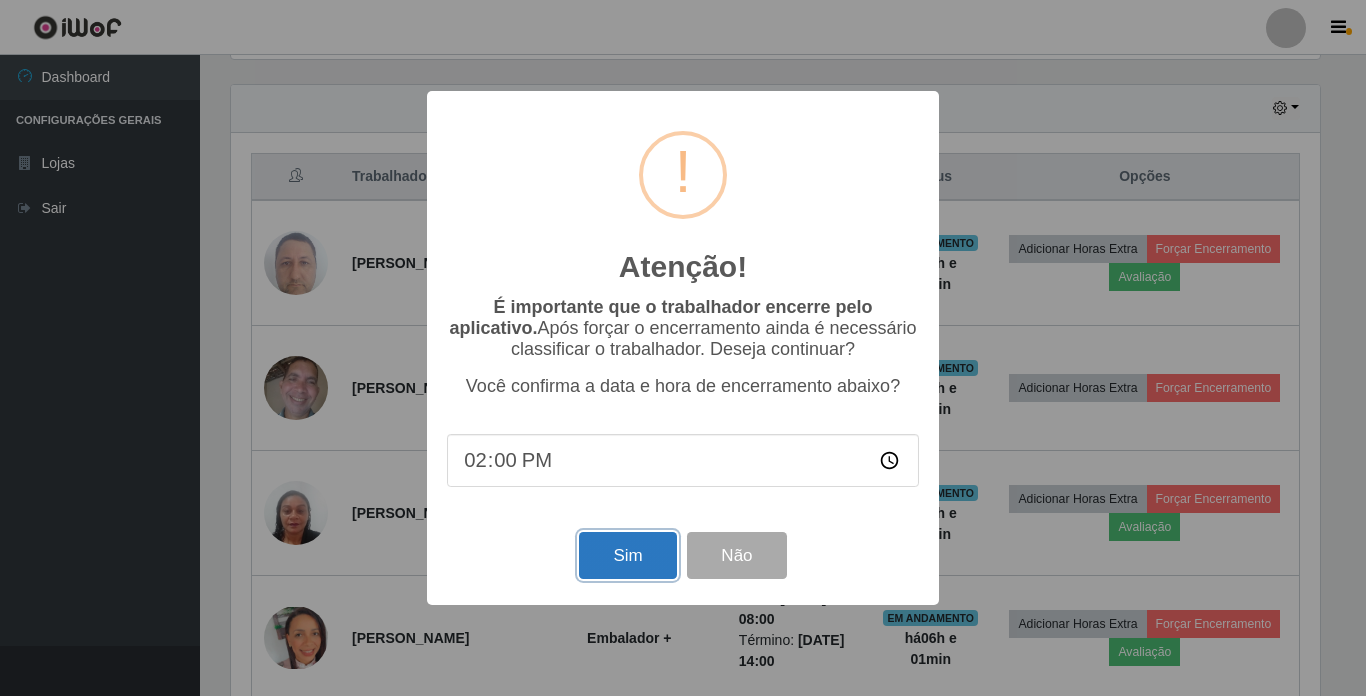 click on "Sim" at bounding box center (627, 555) 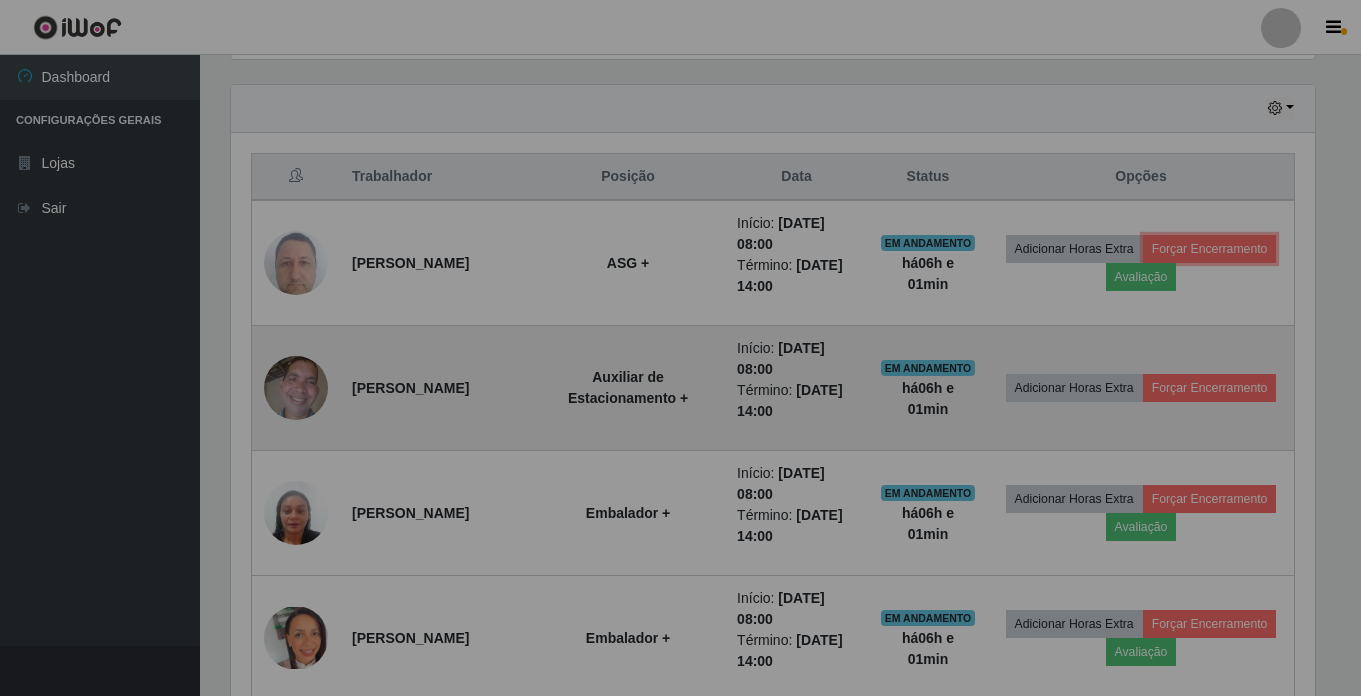 scroll, scrollTop: 999585, scrollLeft: 998901, axis: both 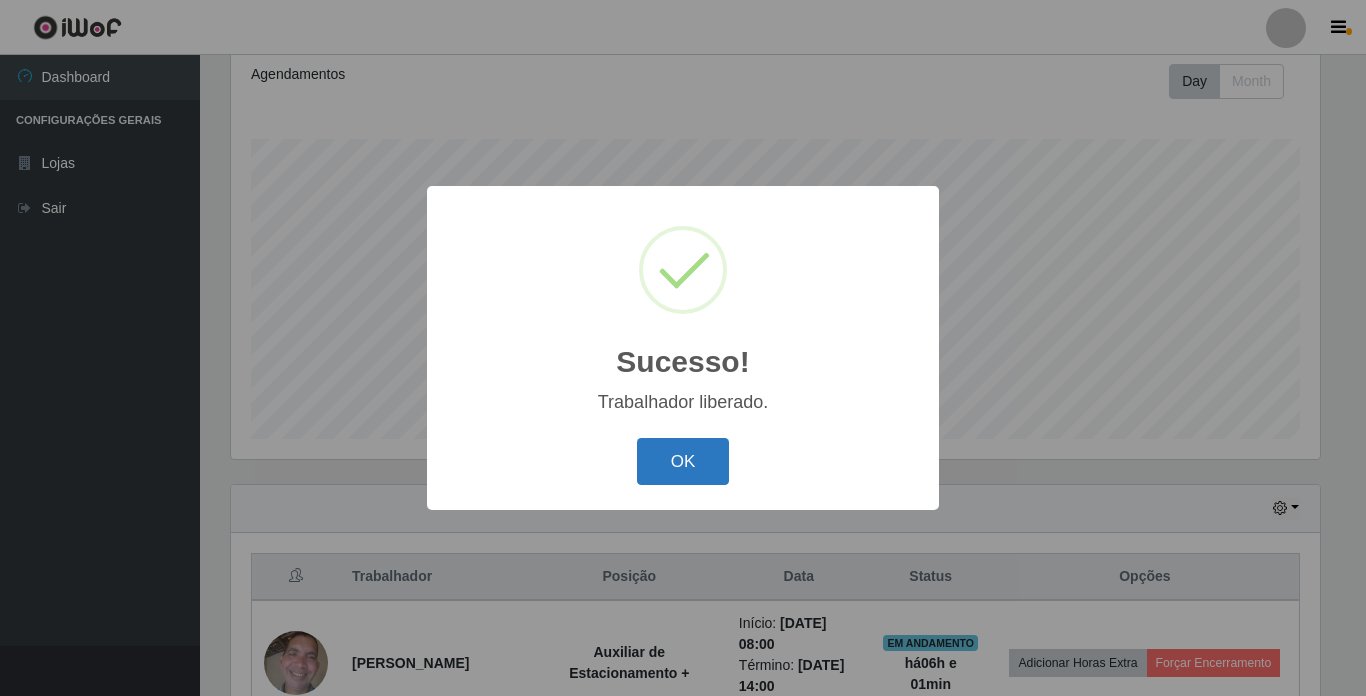 click on "OK" at bounding box center [683, 461] 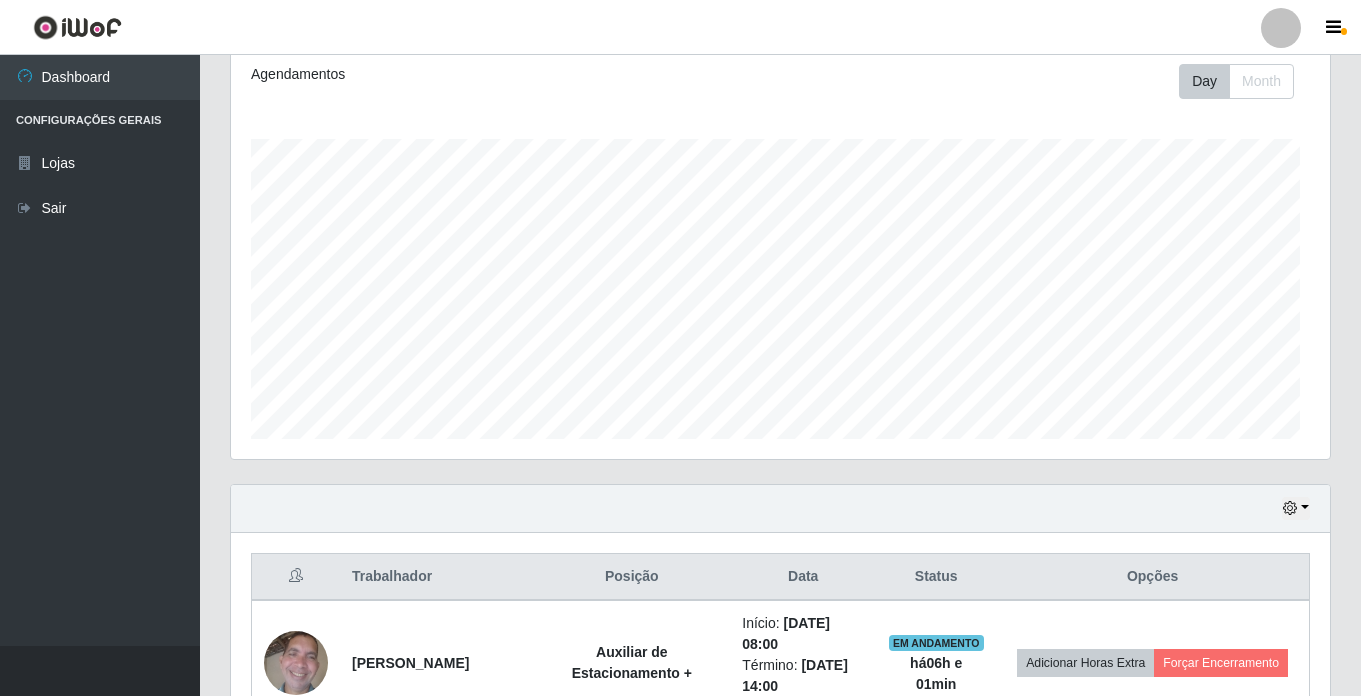 scroll, scrollTop: 999585, scrollLeft: 998901, axis: both 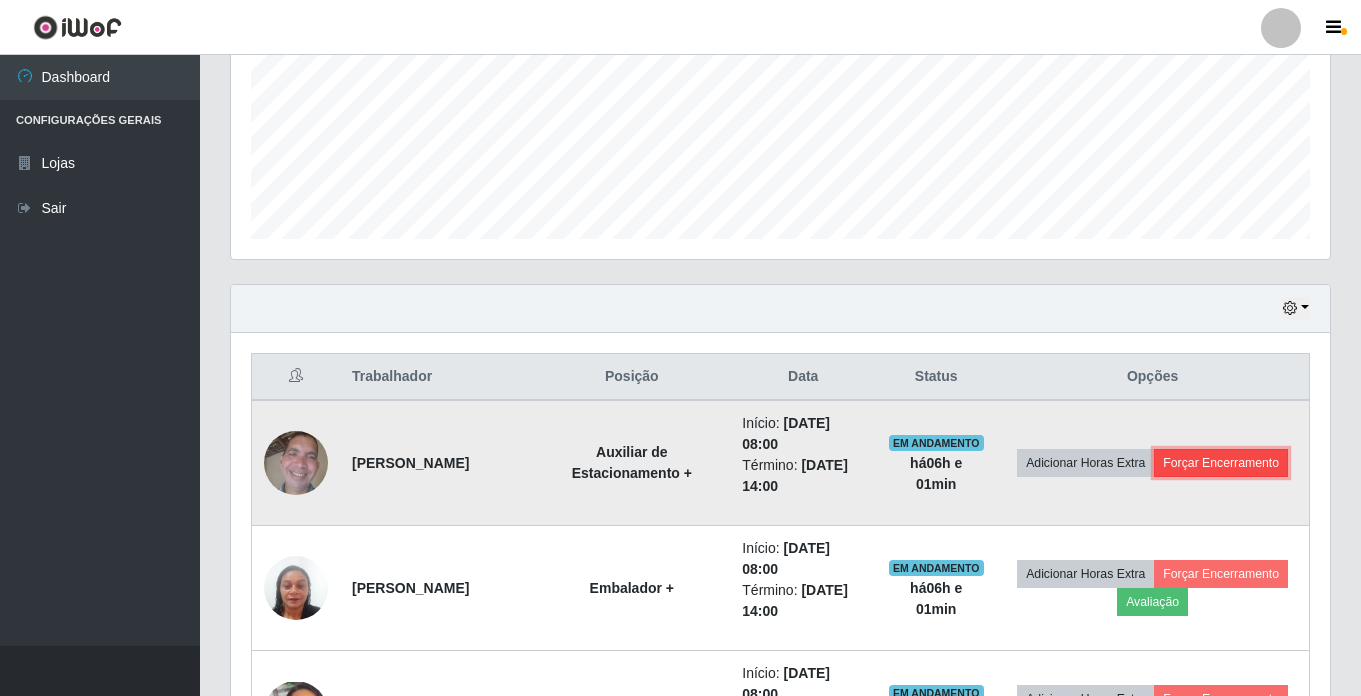 click on "Forçar Encerramento" at bounding box center (1221, 463) 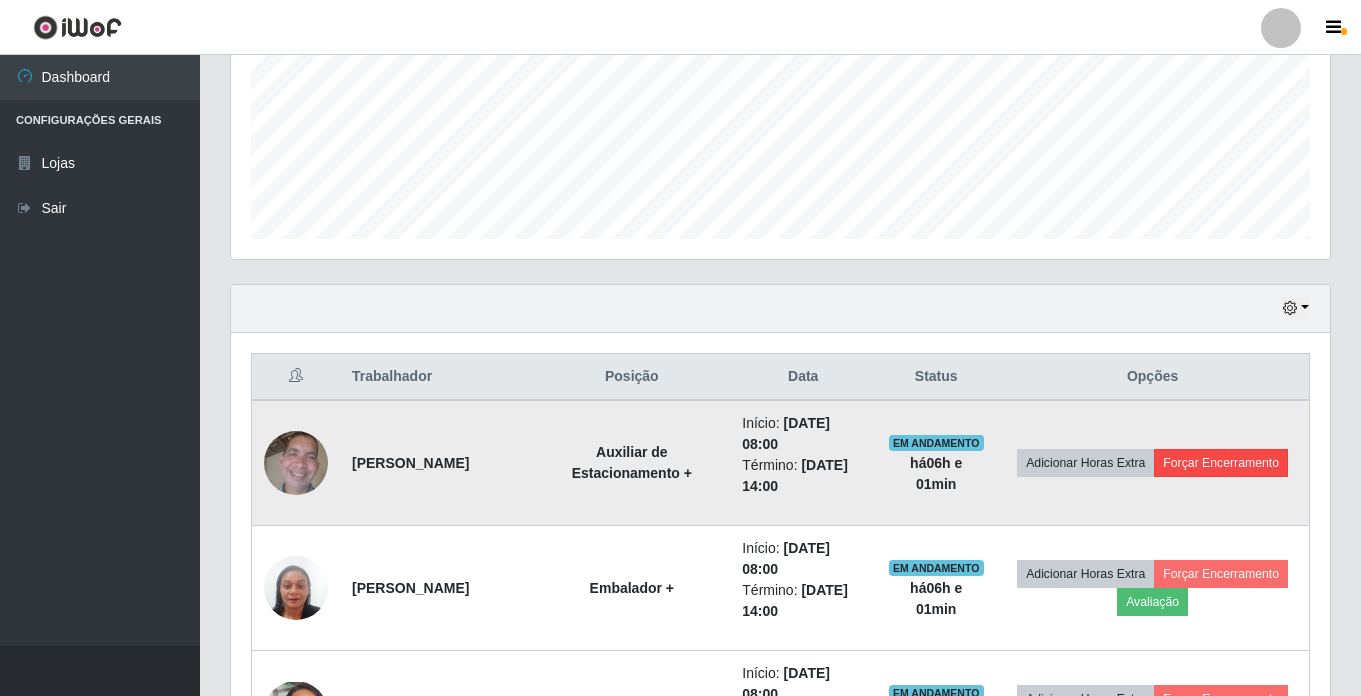 scroll, scrollTop: 999585, scrollLeft: 998911, axis: both 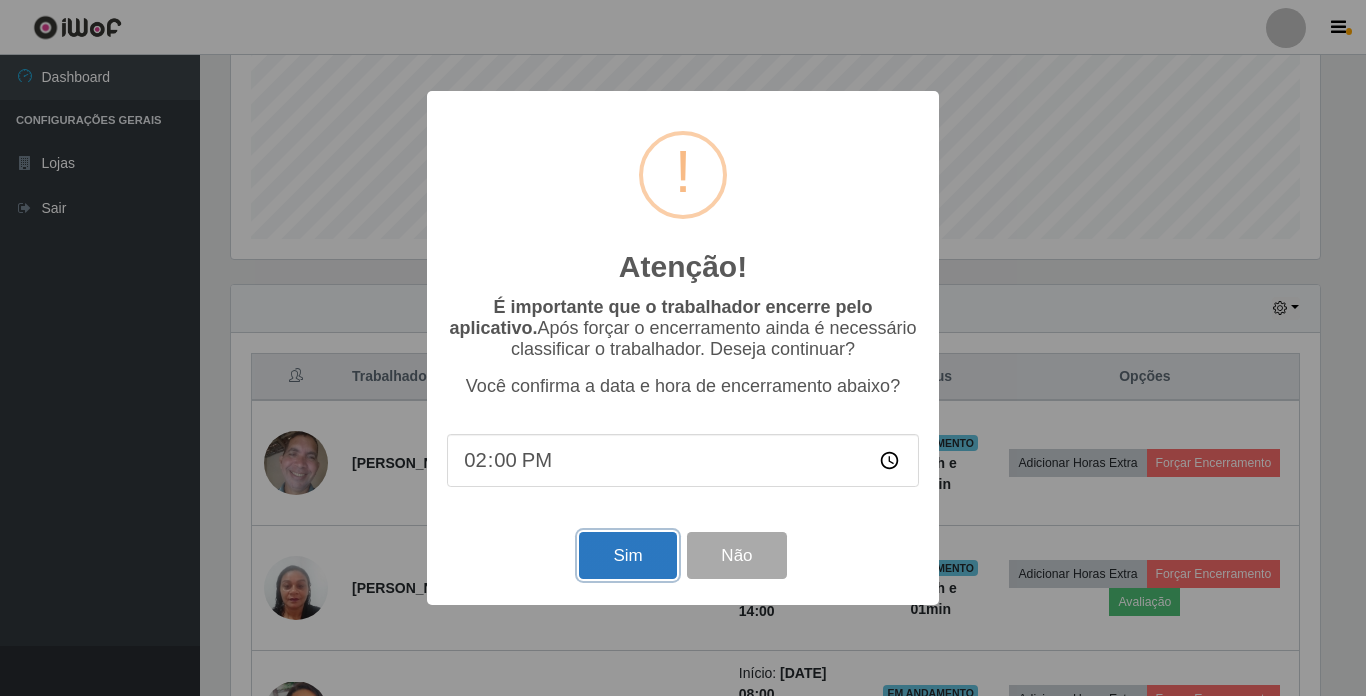 click on "Sim" at bounding box center [627, 555] 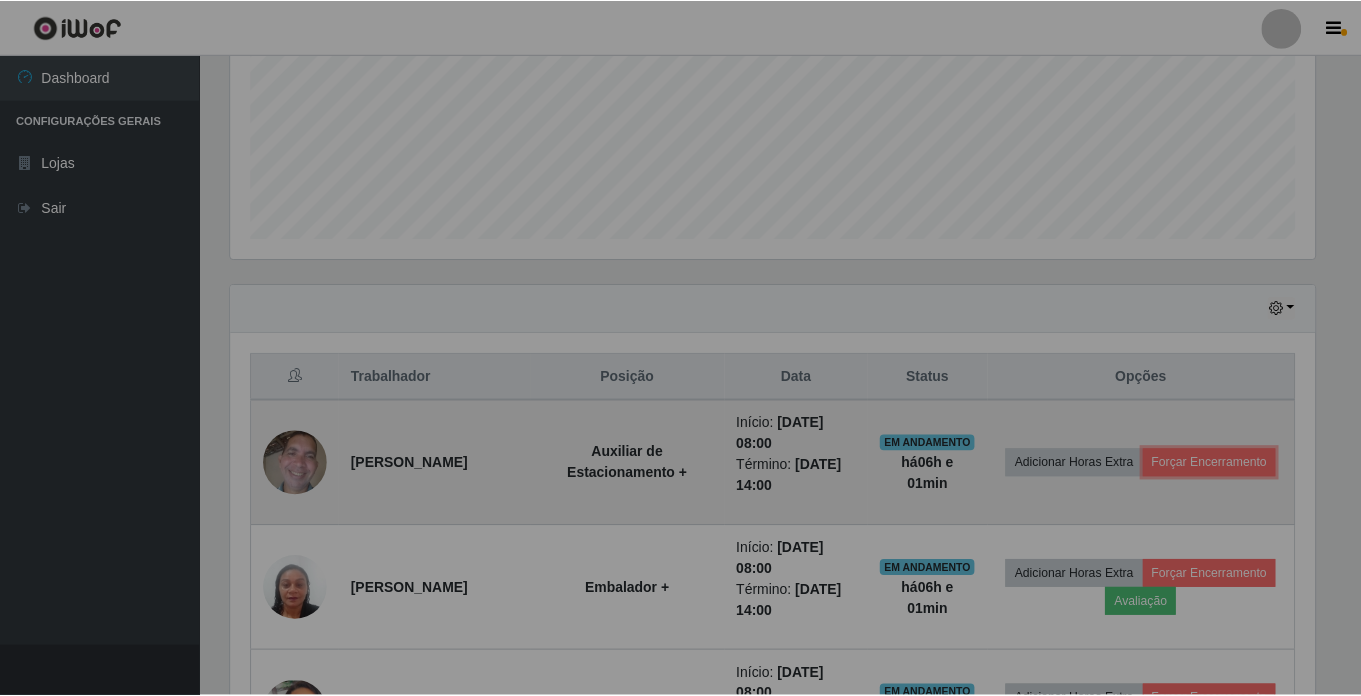 scroll, scrollTop: 999585, scrollLeft: 998901, axis: both 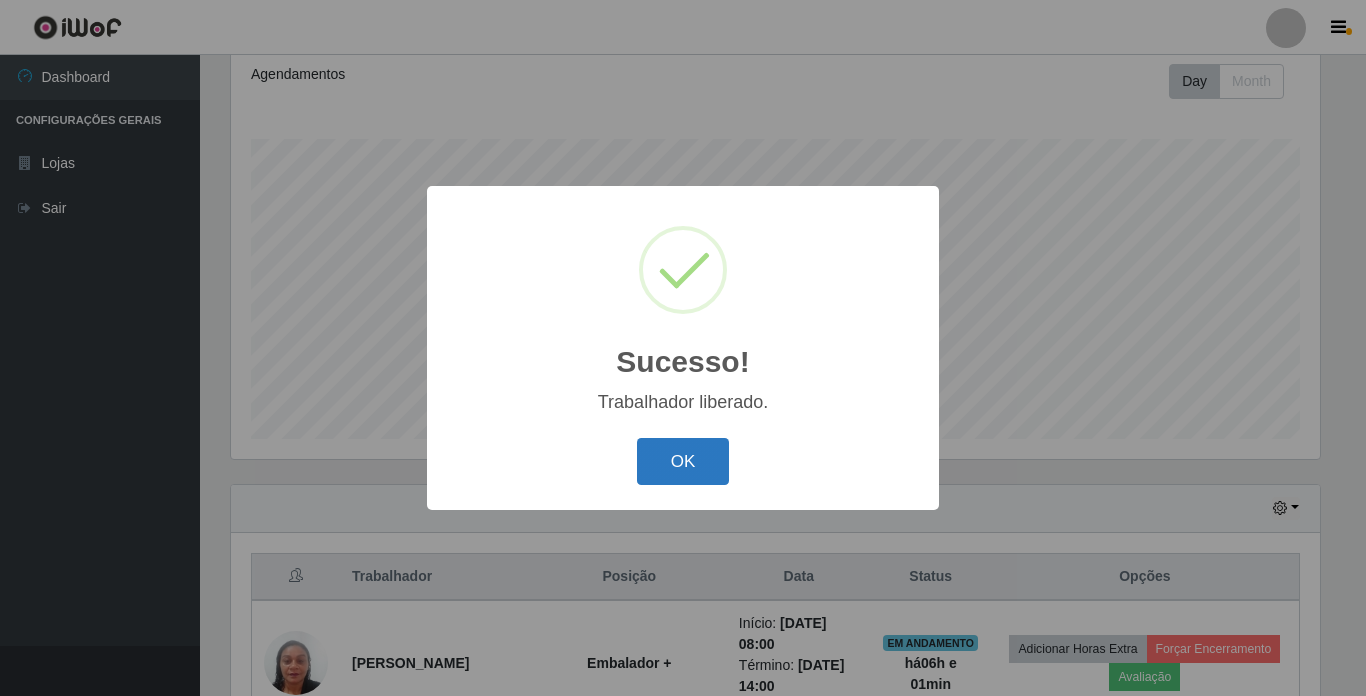 click on "OK" at bounding box center (683, 461) 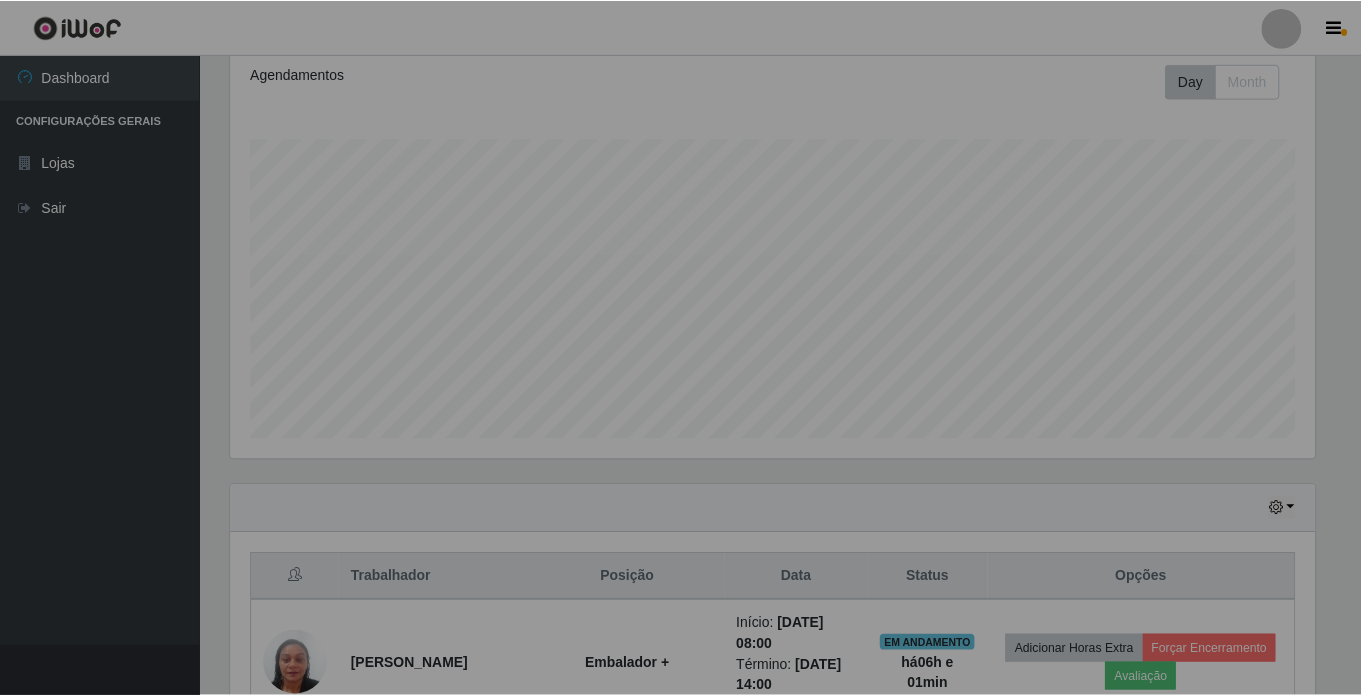 scroll, scrollTop: 999585, scrollLeft: 998901, axis: both 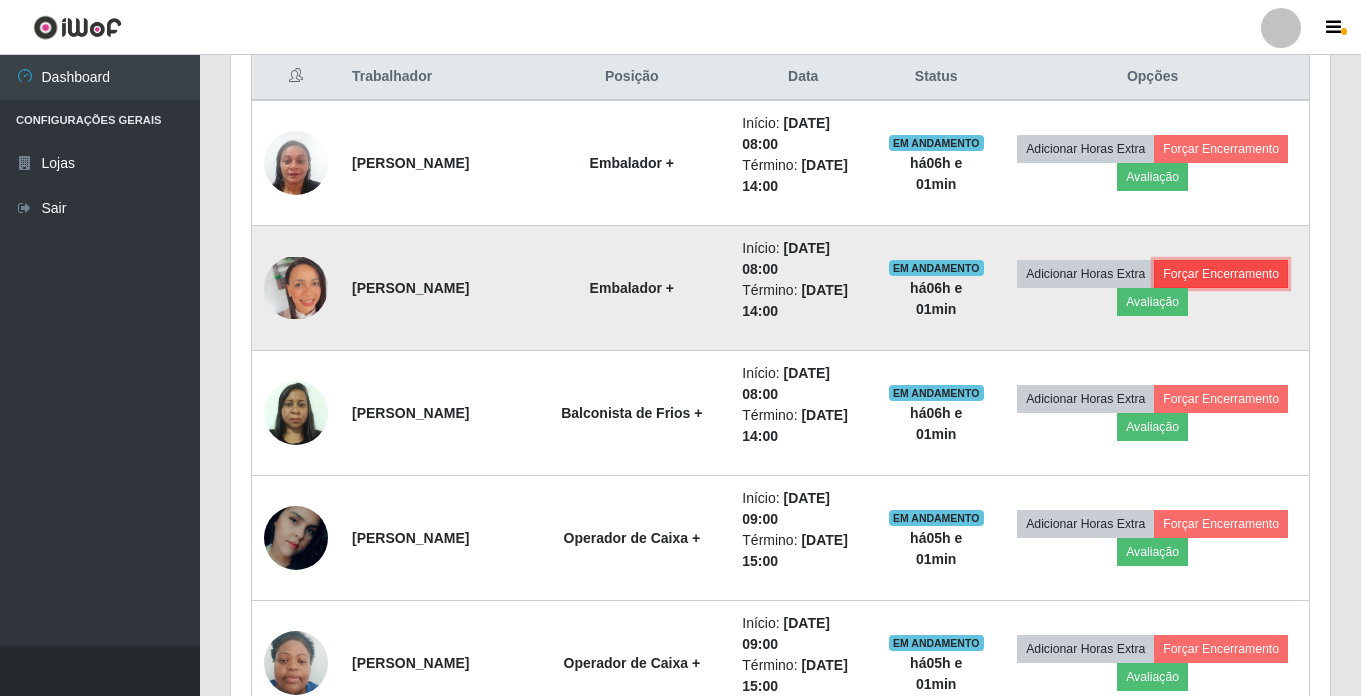 click on "Forçar Encerramento" at bounding box center [1221, 274] 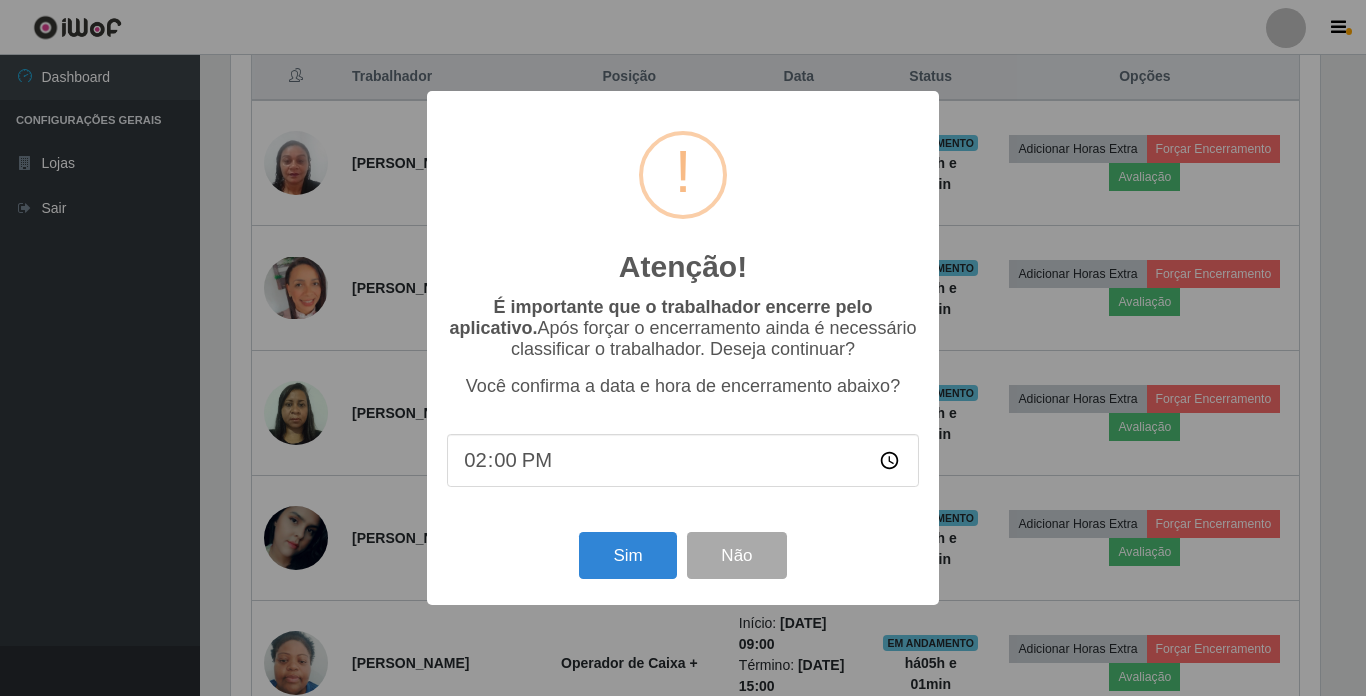 scroll, scrollTop: 999585, scrollLeft: 998911, axis: both 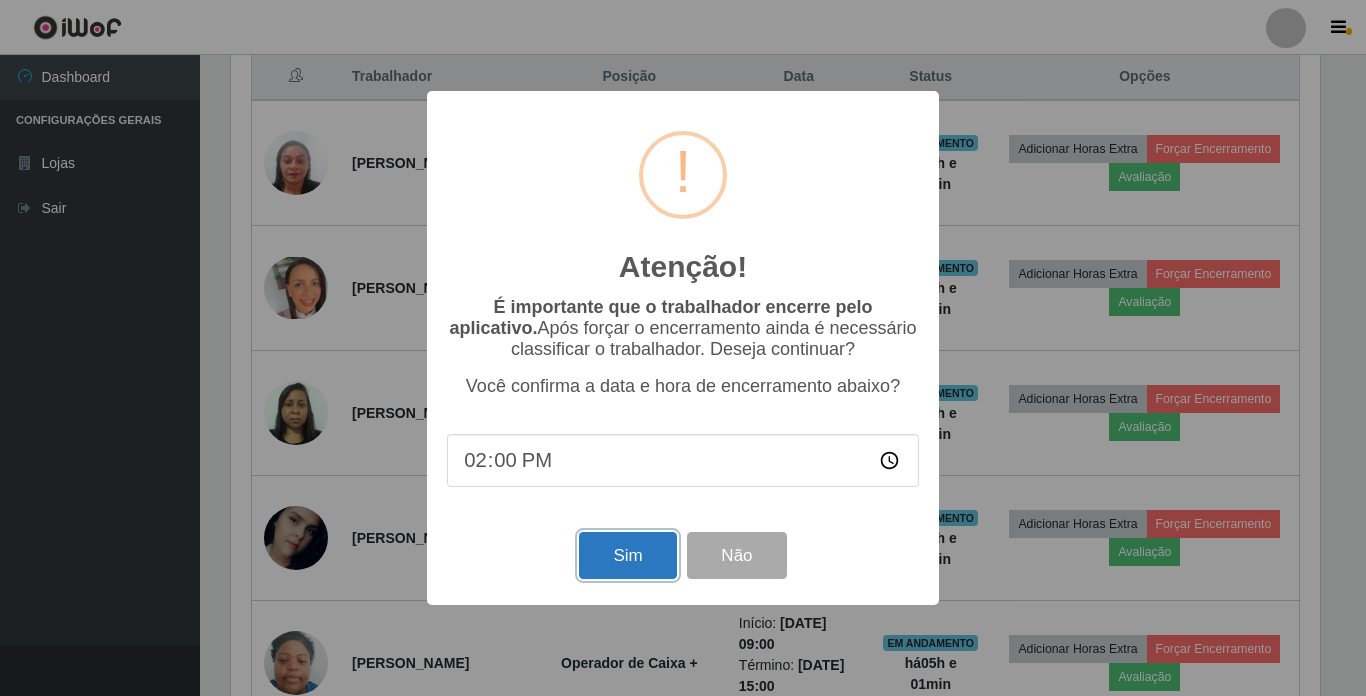 click on "Sim" at bounding box center [627, 555] 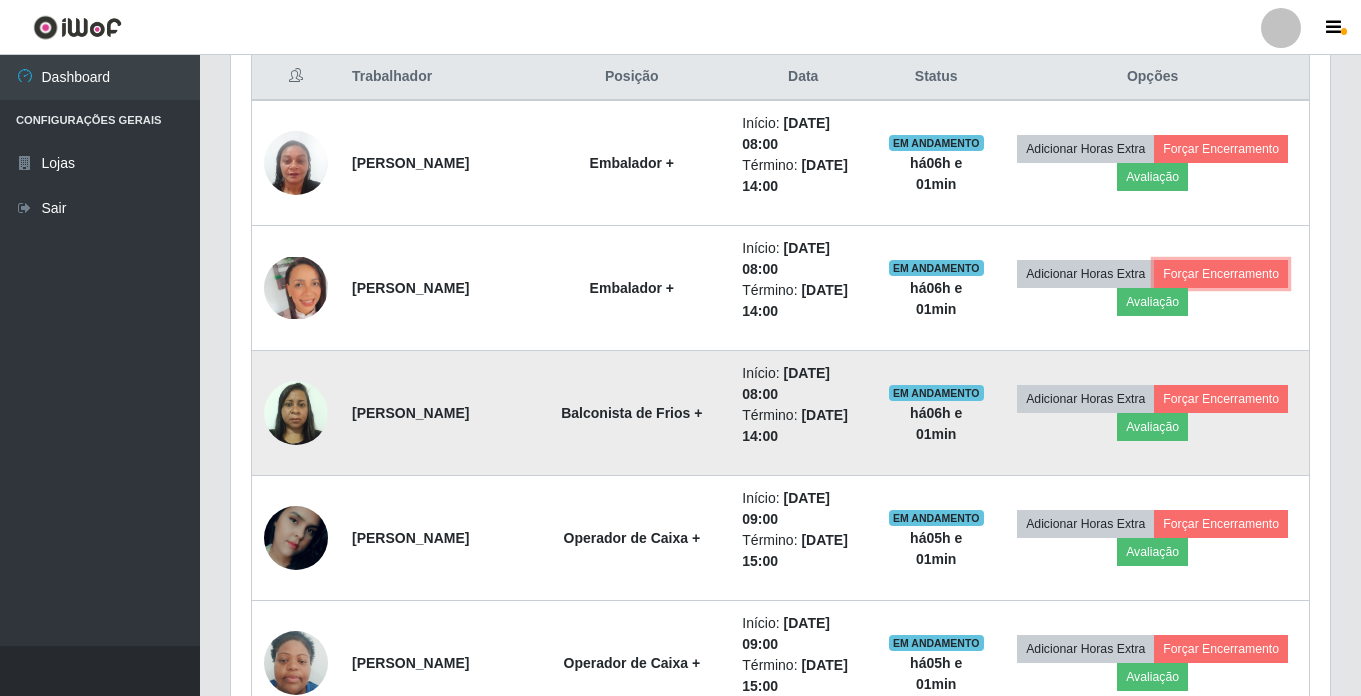 scroll, scrollTop: 999585, scrollLeft: 998901, axis: both 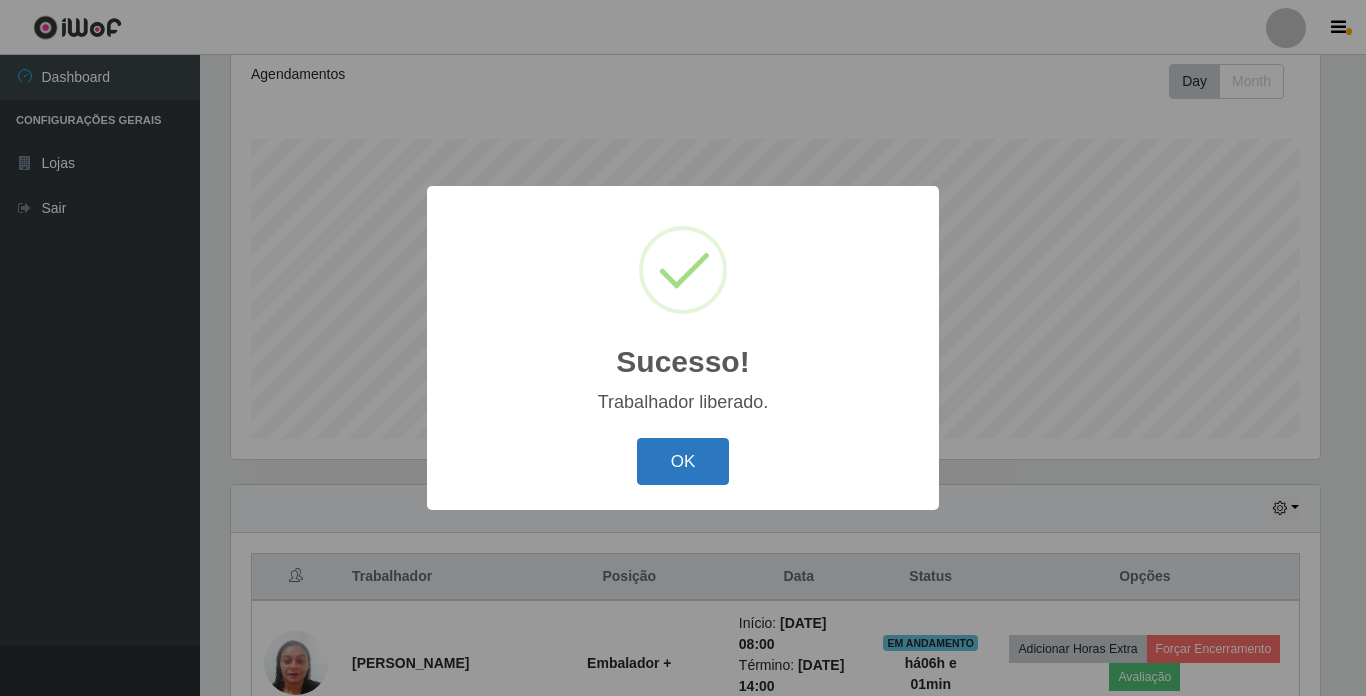 click on "OK" at bounding box center [683, 461] 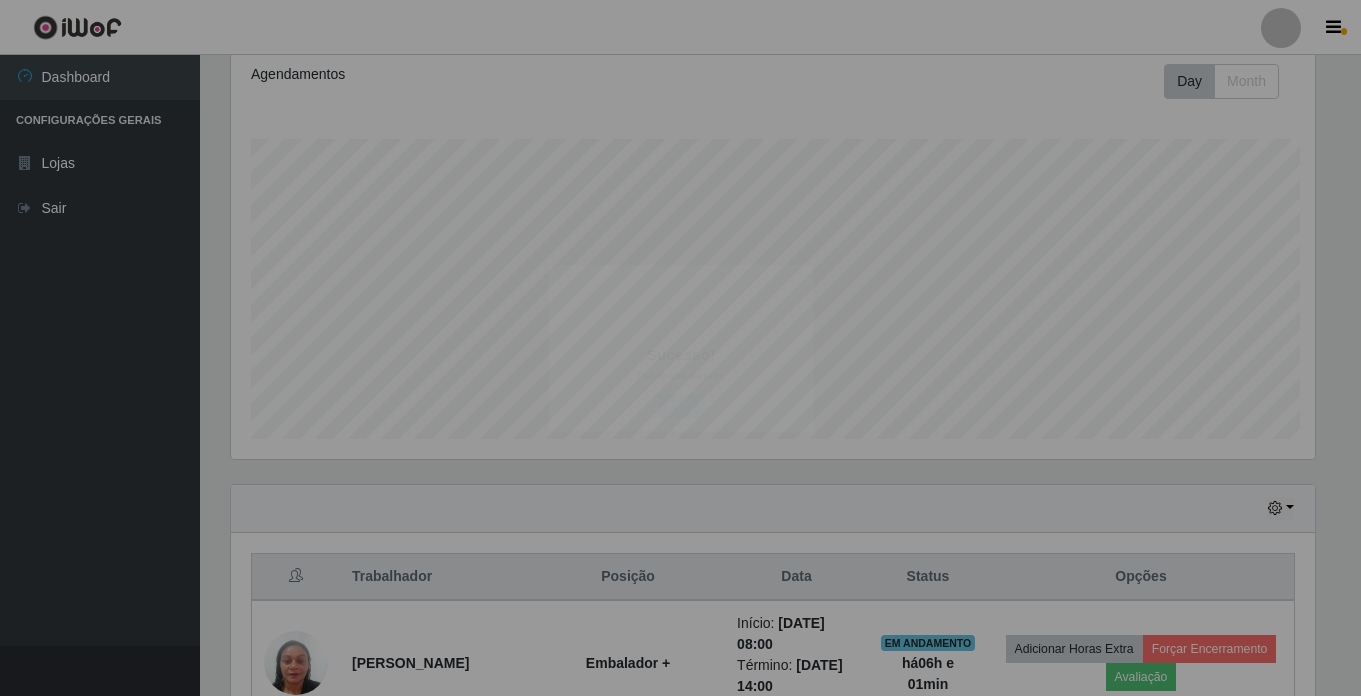 scroll, scrollTop: 999585, scrollLeft: 998901, axis: both 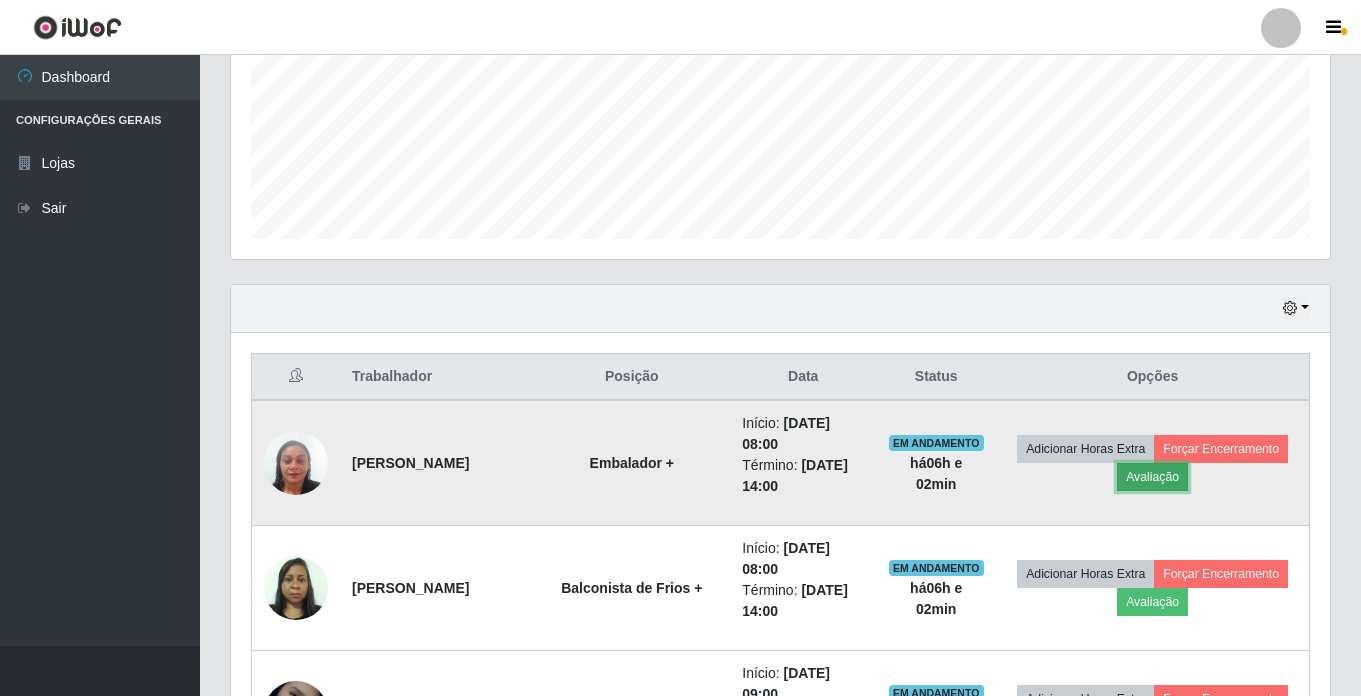 click on "Avaliação" at bounding box center [1152, 477] 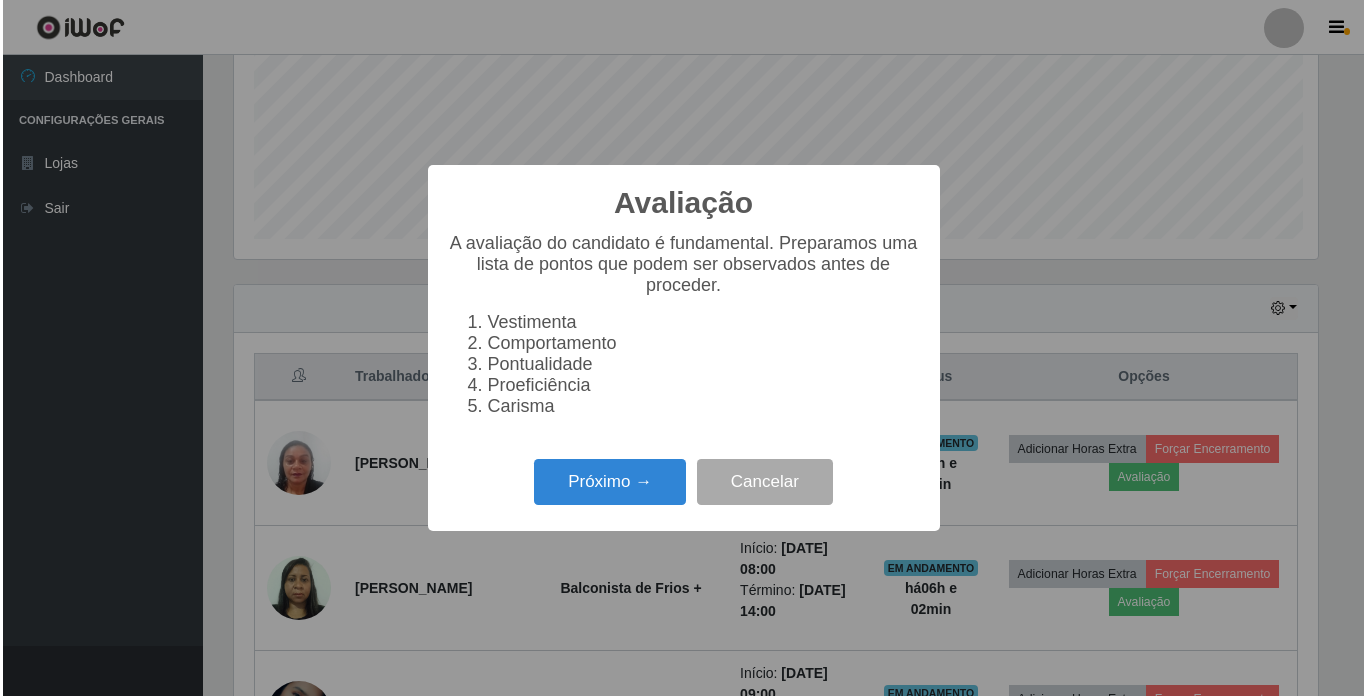 scroll, scrollTop: 999585, scrollLeft: 998911, axis: both 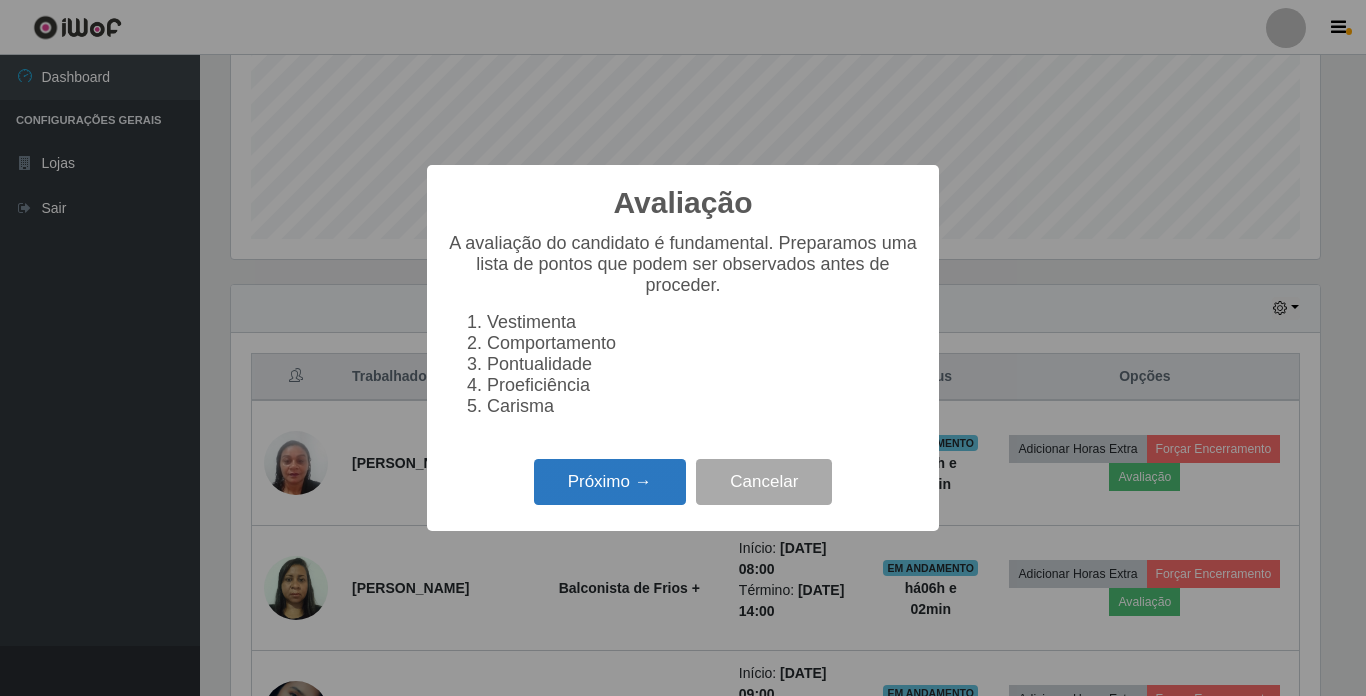 click on "Próximo →" at bounding box center [610, 482] 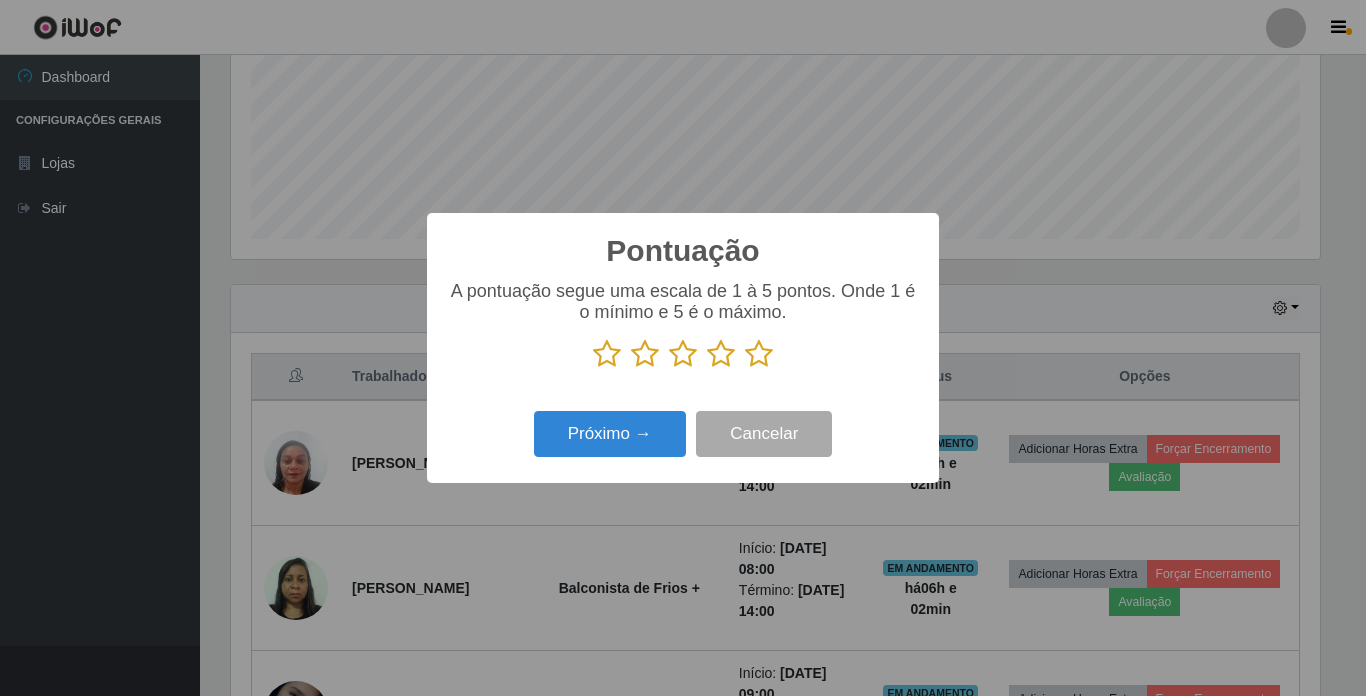 drag, startPoint x: 758, startPoint y: 348, endPoint x: 653, endPoint y: 414, distance: 124.02016 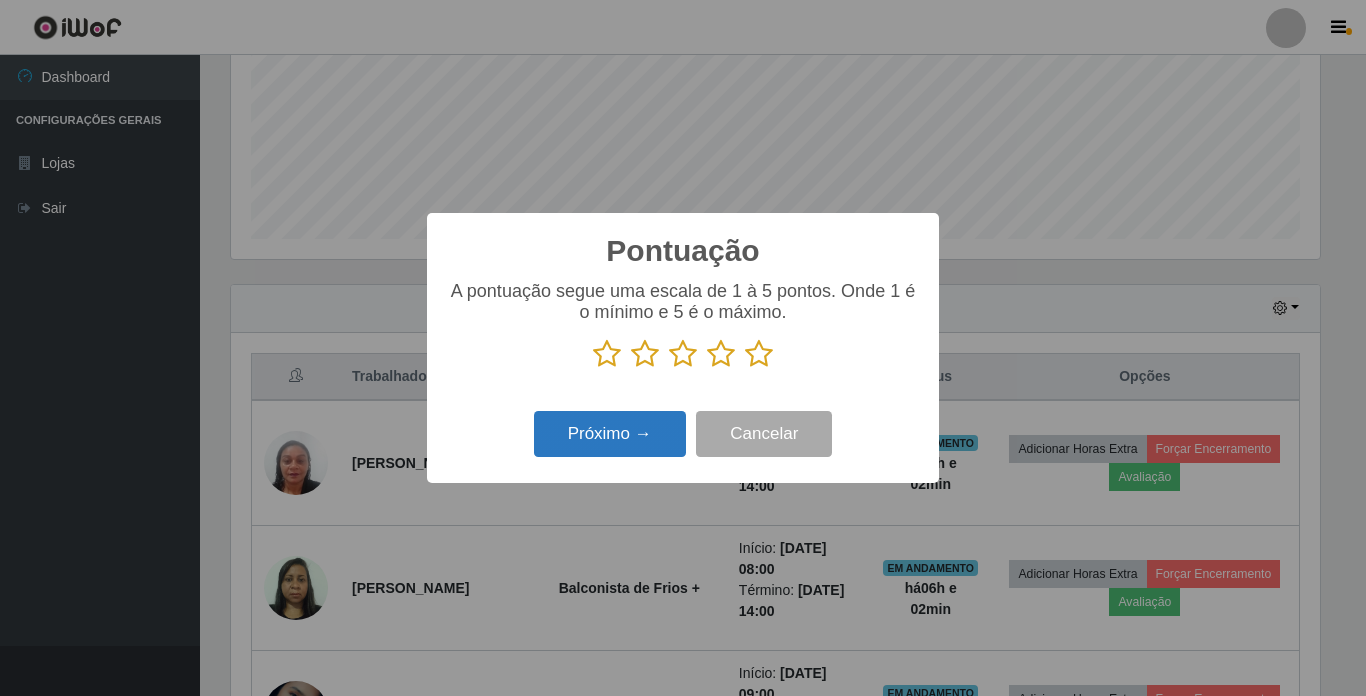 click at bounding box center (745, 369) 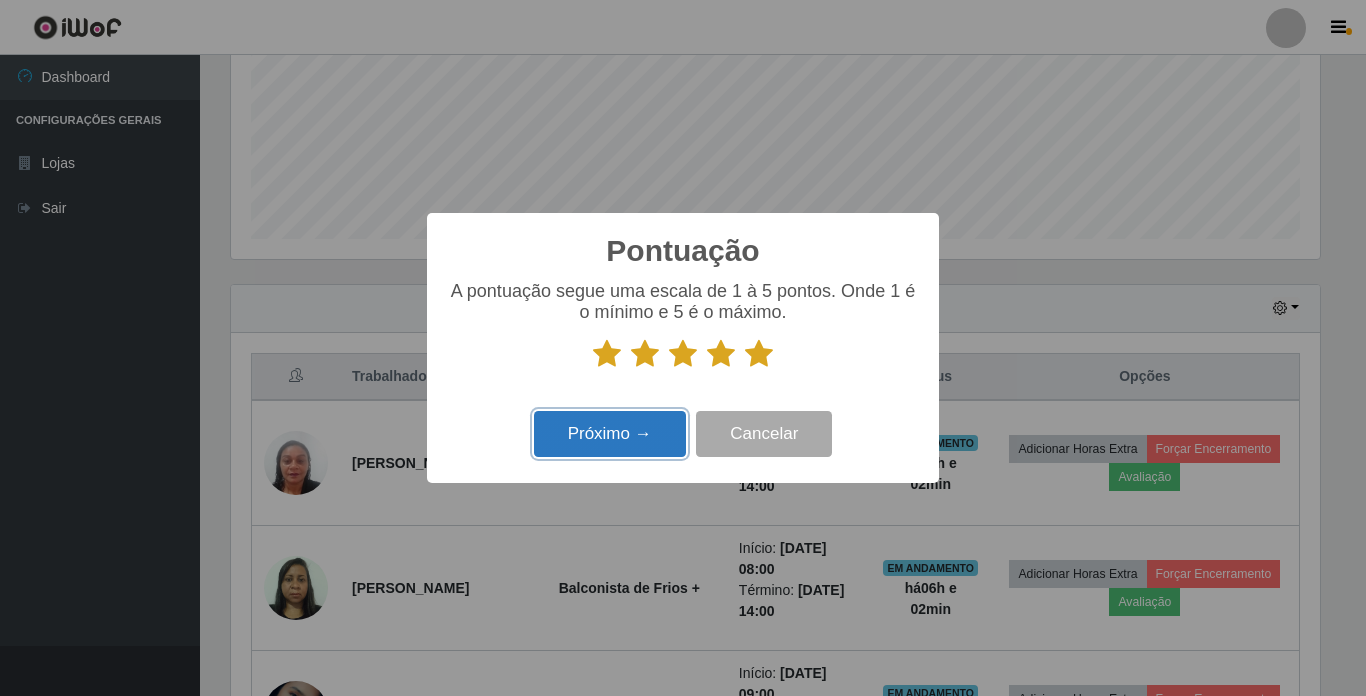 click on "Próximo →" at bounding box center (610, 434) 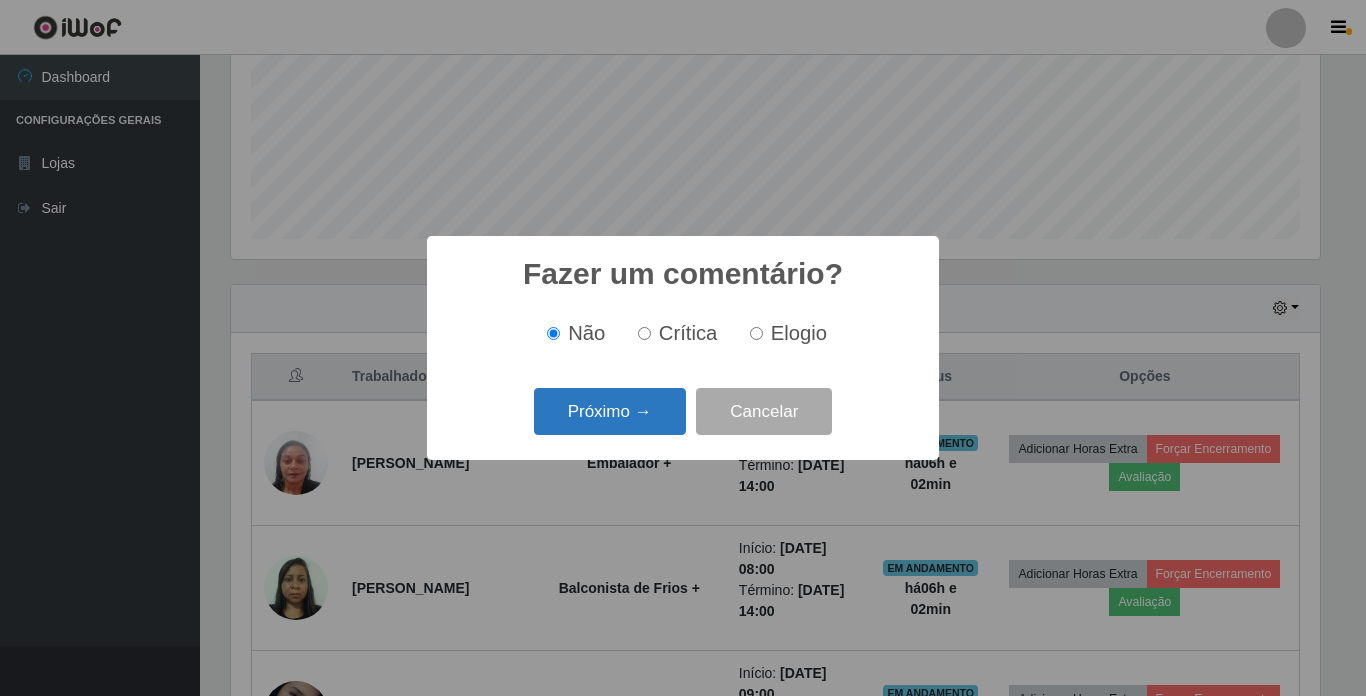 click on "Próximo →" at bounding box center [610, 411] 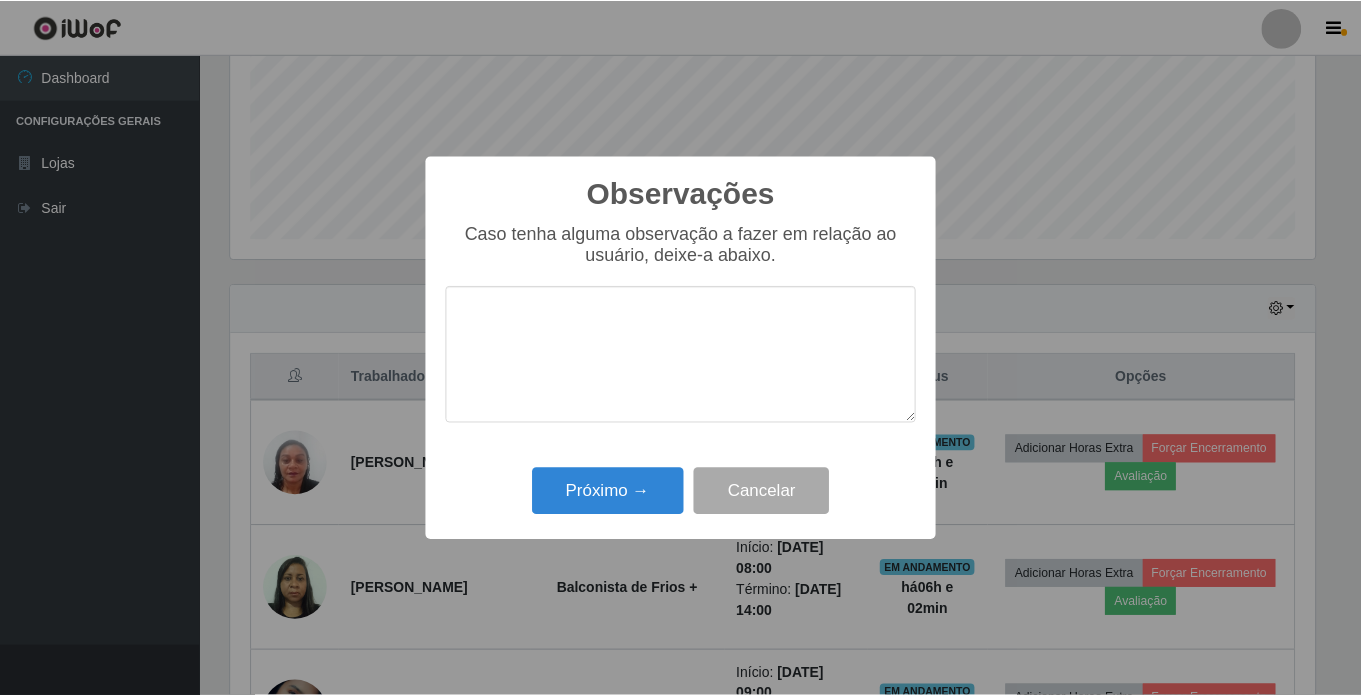 scroll, scrollTop: 999585, scrollLeft: 998911, axis: both 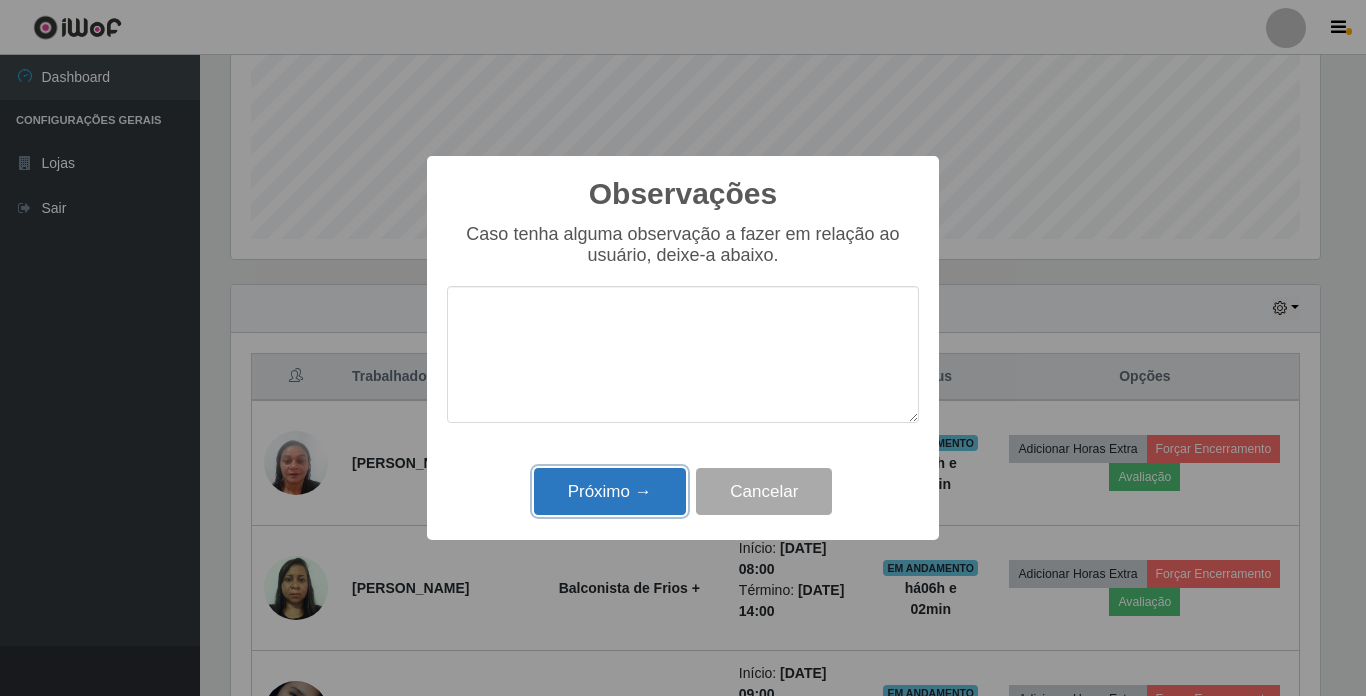 click on "Próximo →" at bounding box center (610, 491) 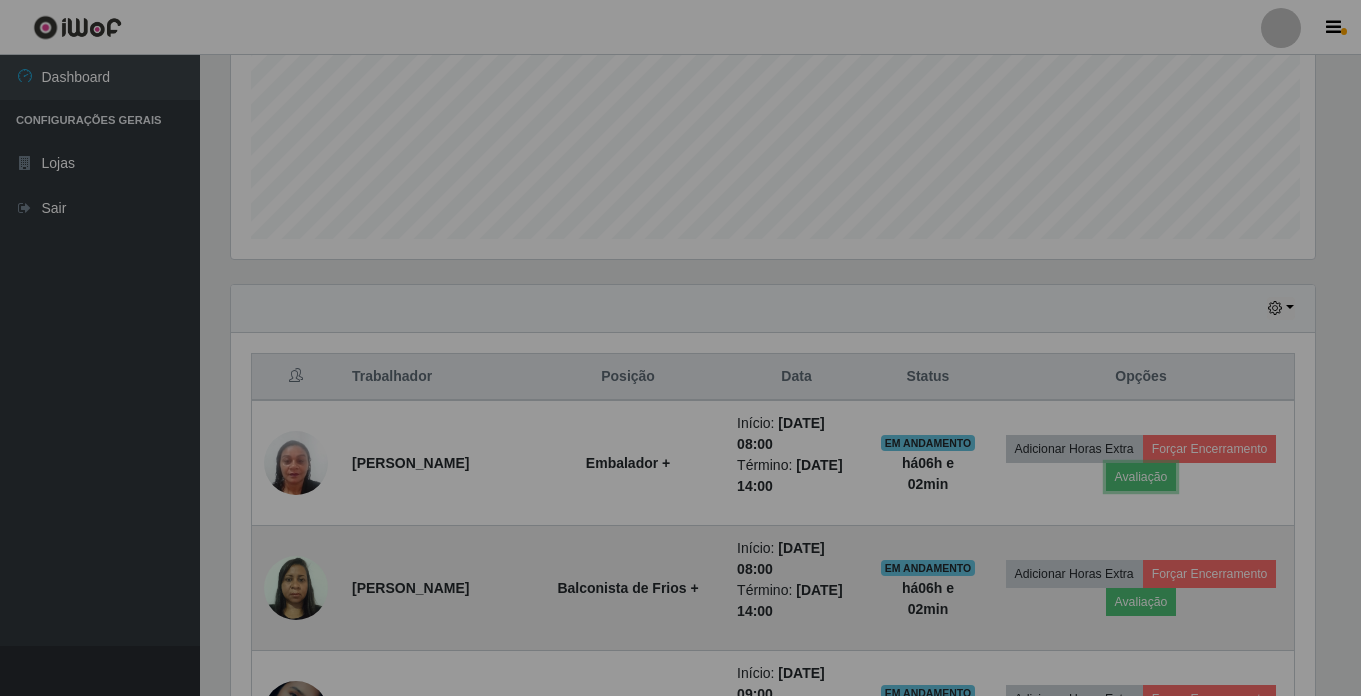 scroll, scrollTop: 999585, scrollLeft: 998901, axis: both 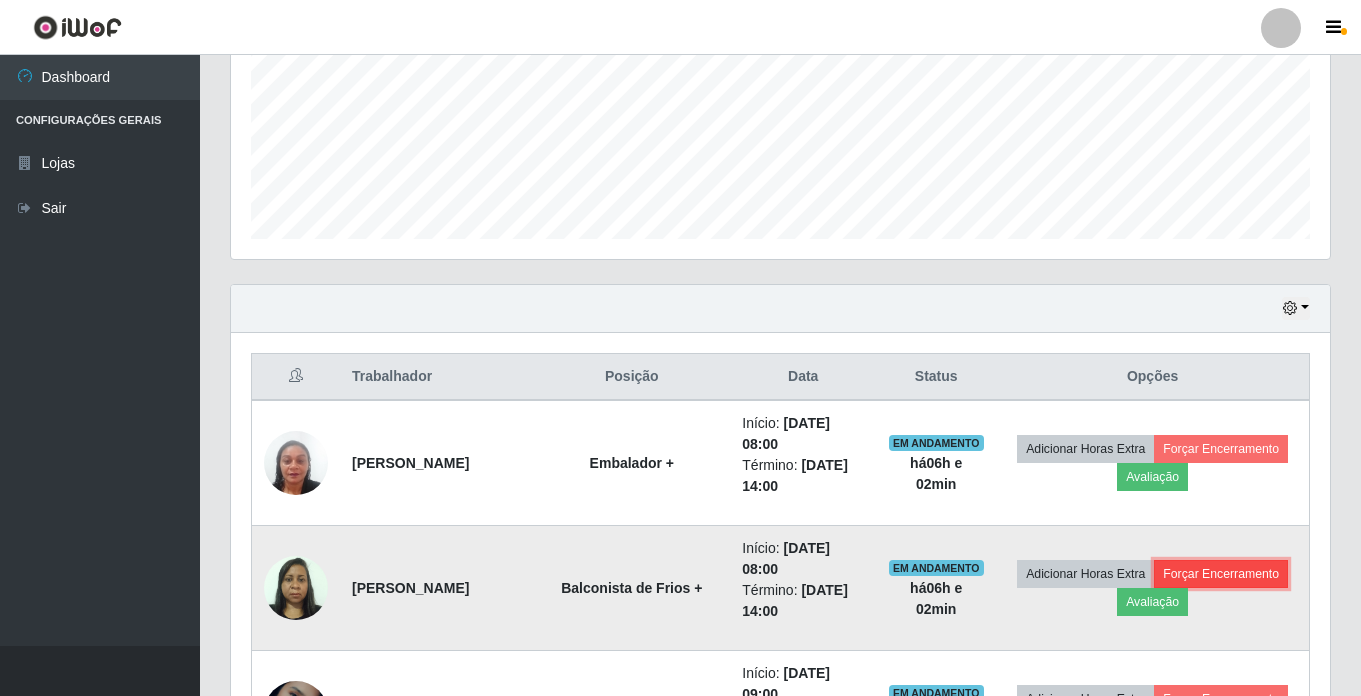 click on "Forçar Encerramento" at bounding box center [1221, 574] 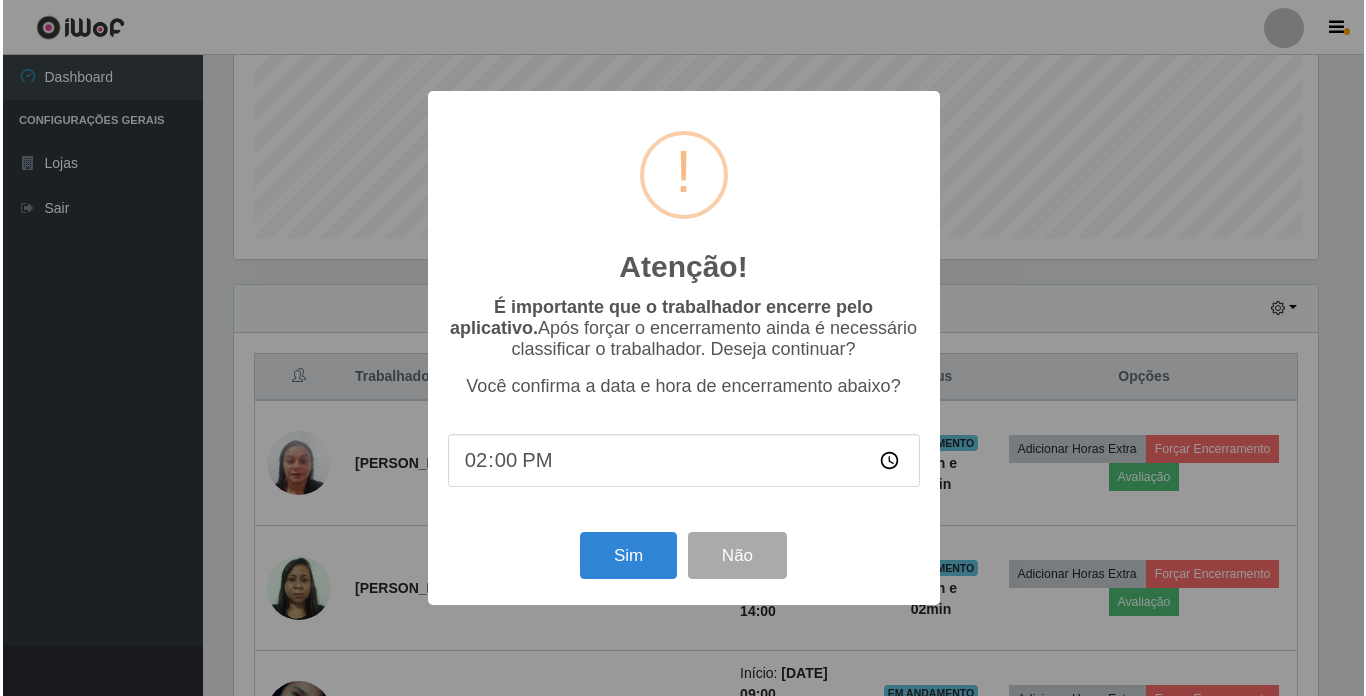 scroll, scrollTop: 999585, scrollLeft: 998911, axis: both 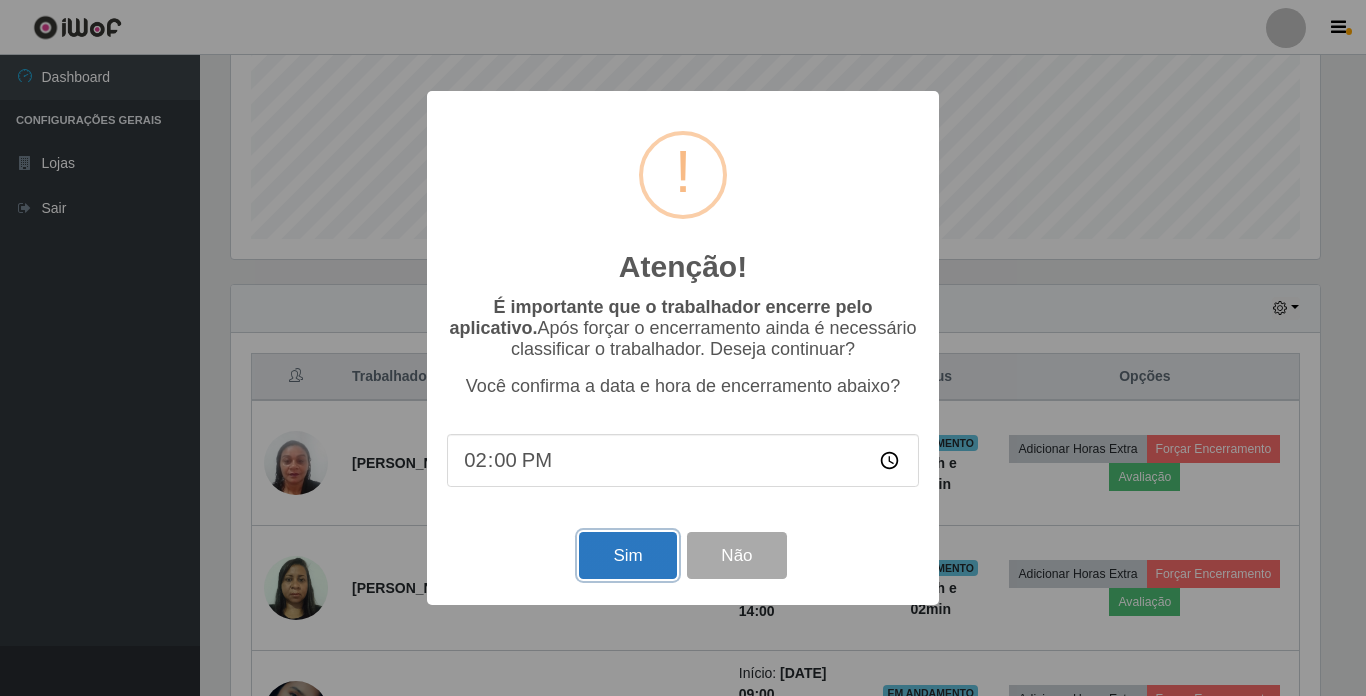 click on "Sim" at bounding box center (627, 555) 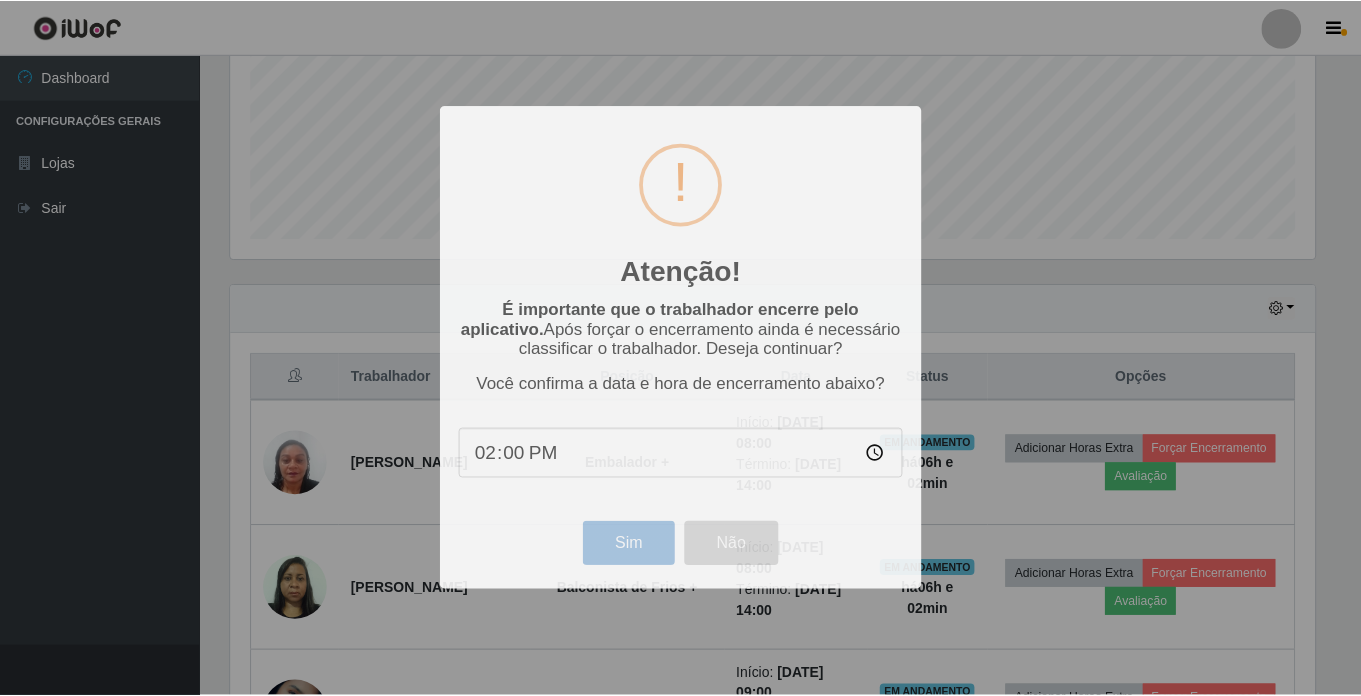 scroll, scrollTop: 999585, scrollLeft: 998901, axis: both 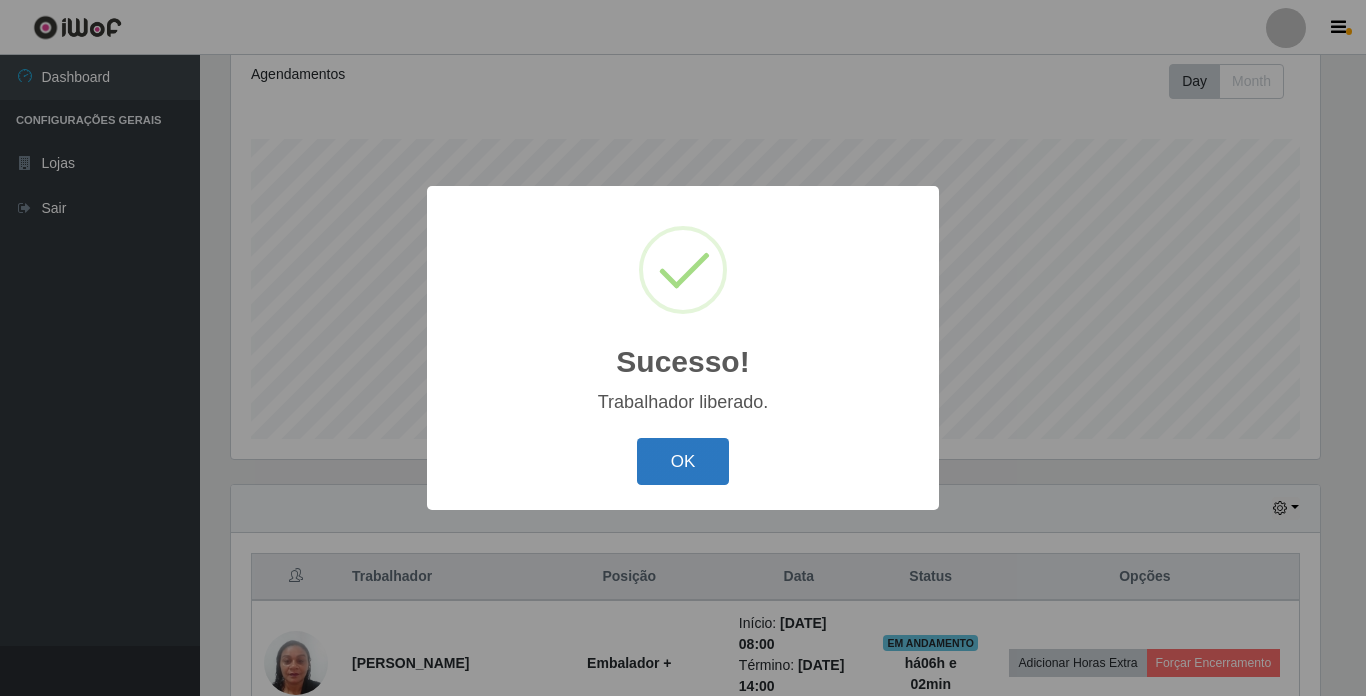 click on "OK" at bounding box center (683, 461) 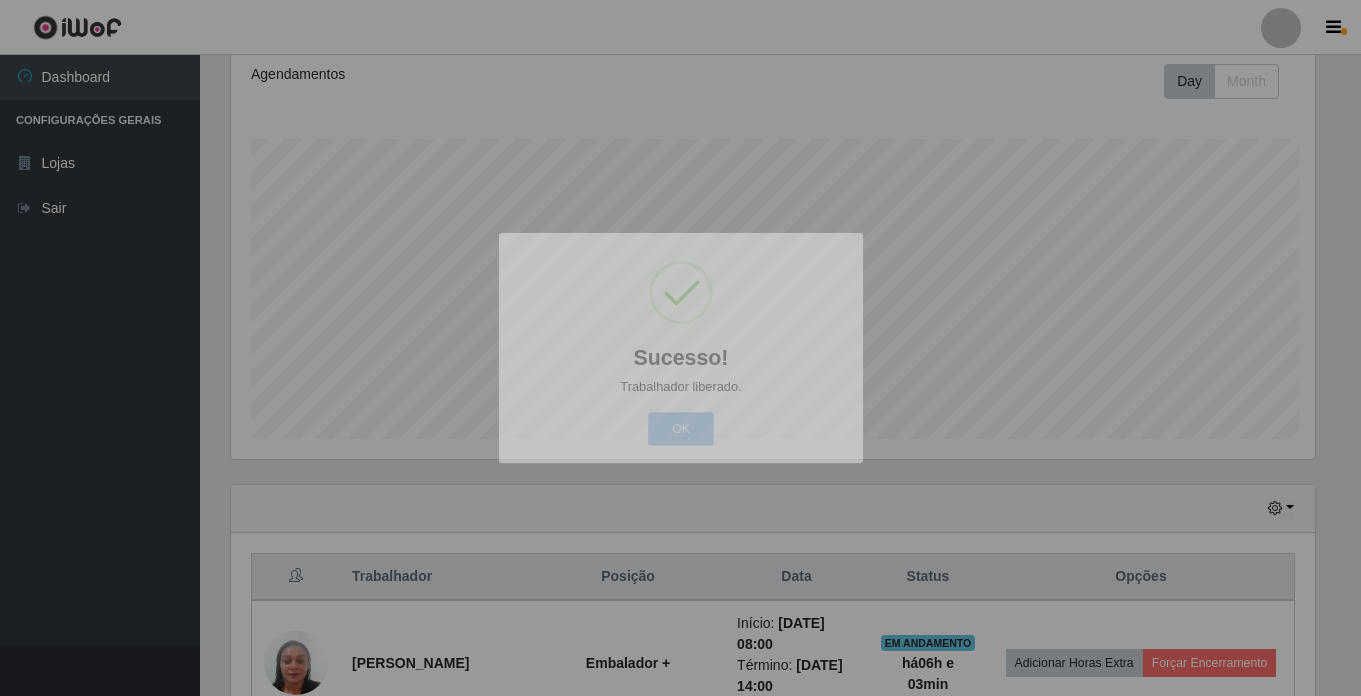 scroll, scrollTop: 999585, scrollLeft: 998901, axis: both 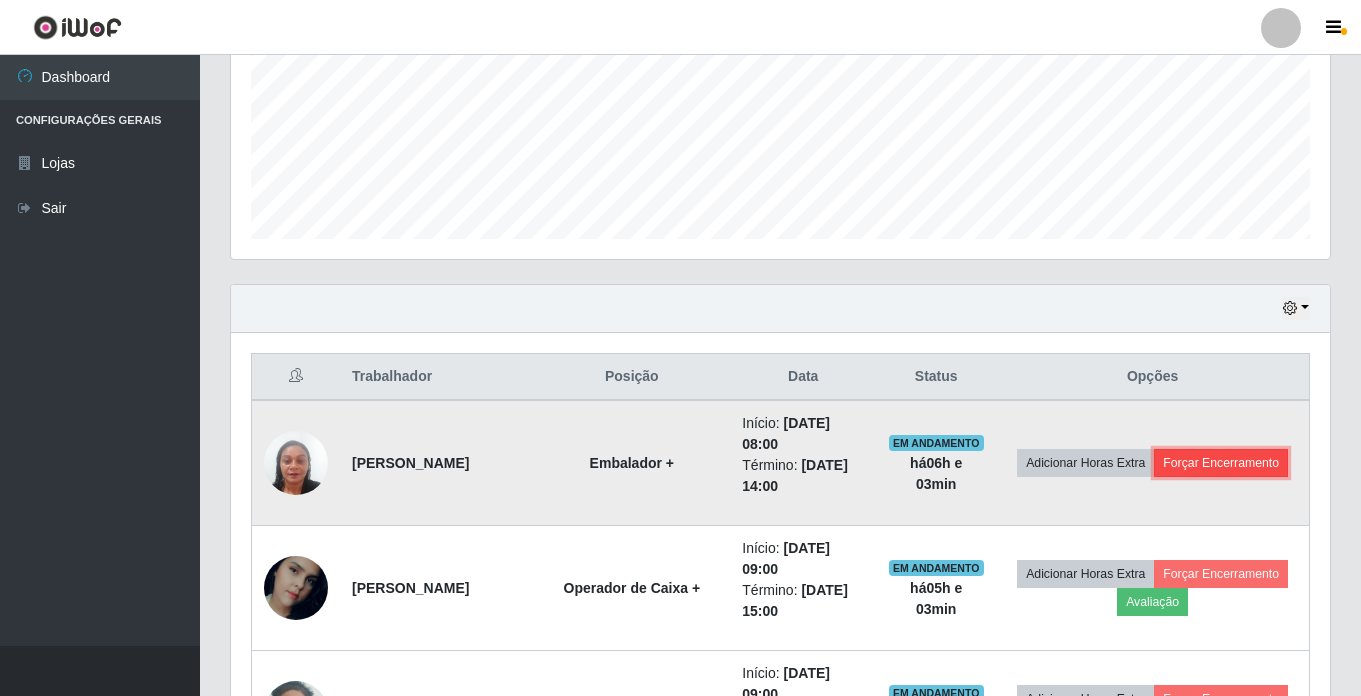 click on "Forçar Encerramento" at bounding box center (1221, 463) 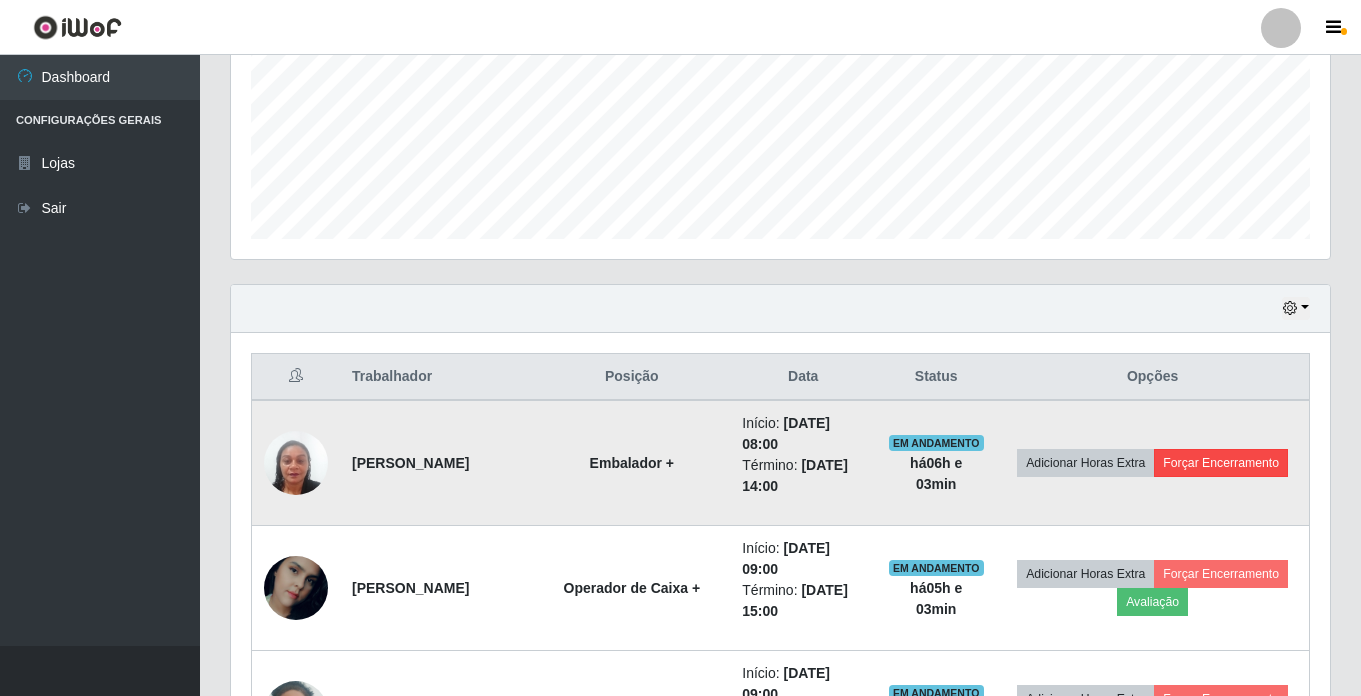 scroll, scrollTop: 999585, scrollLeft: 998911, axis: both 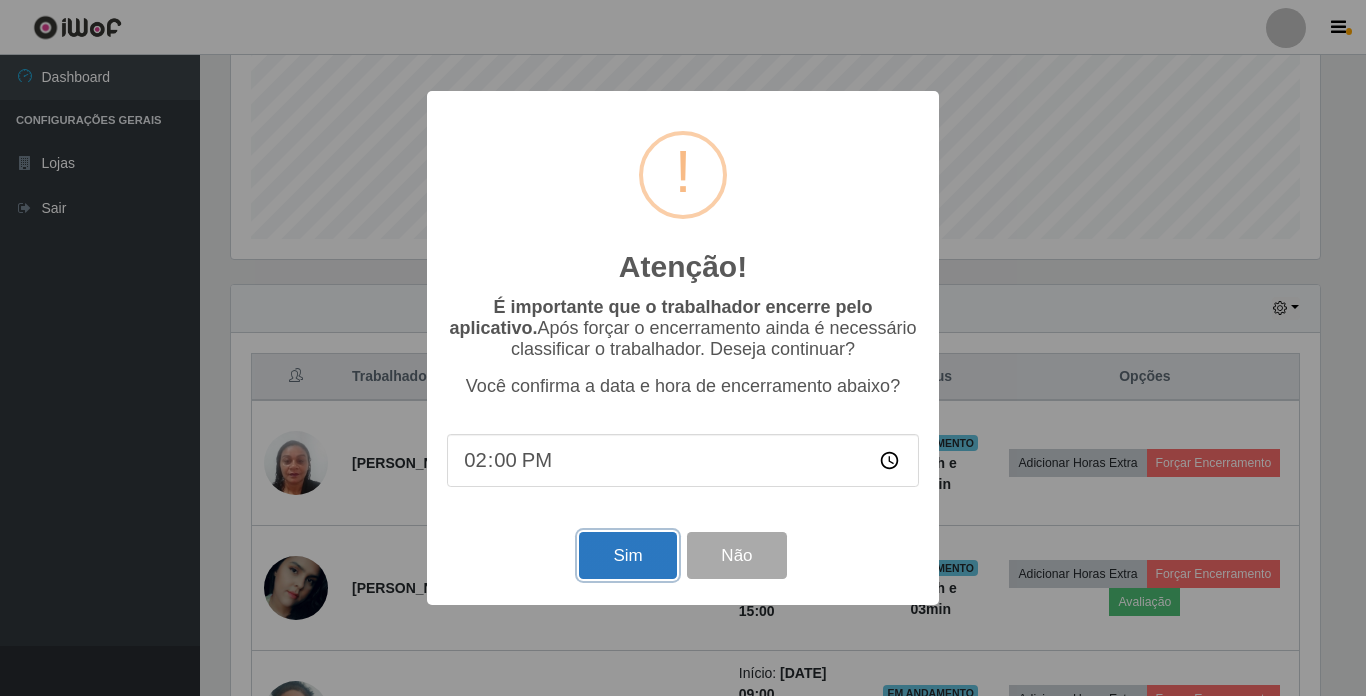 click on "Sim" at bounding box center [627, 555] 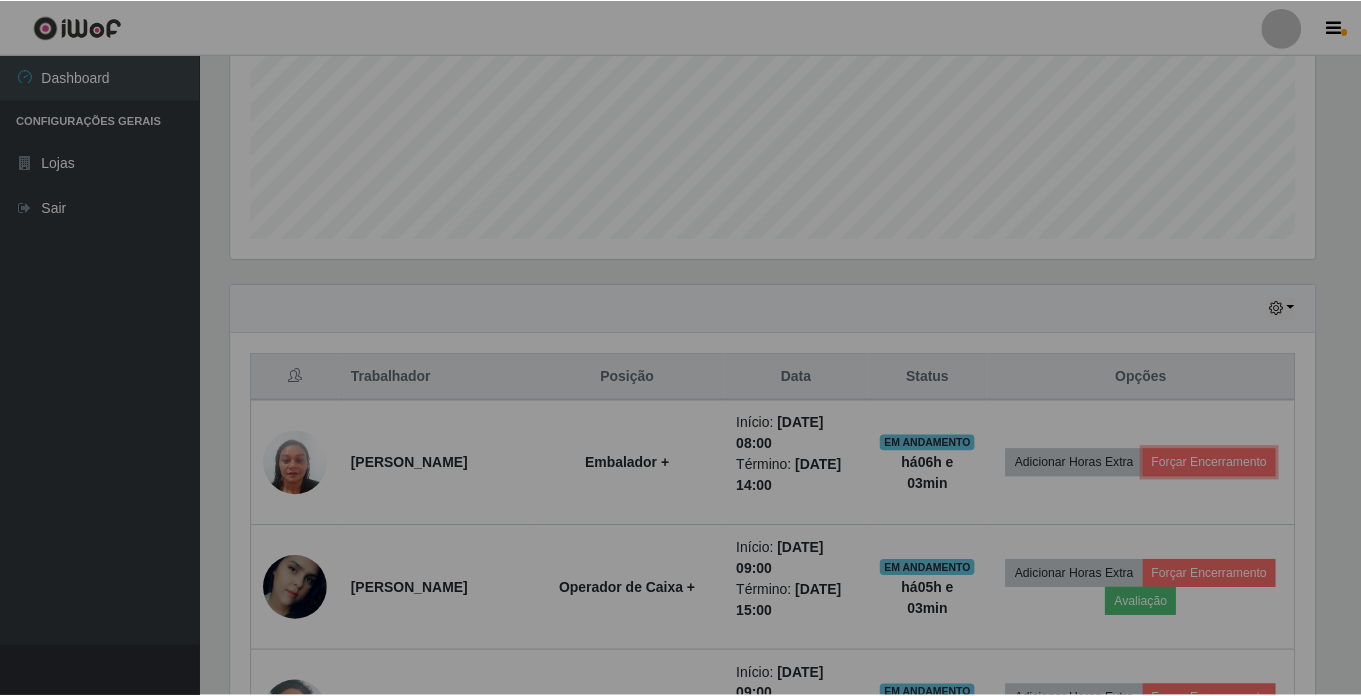 scroll, scrollTop: 999585, scrollLeft: 998901, axis: both 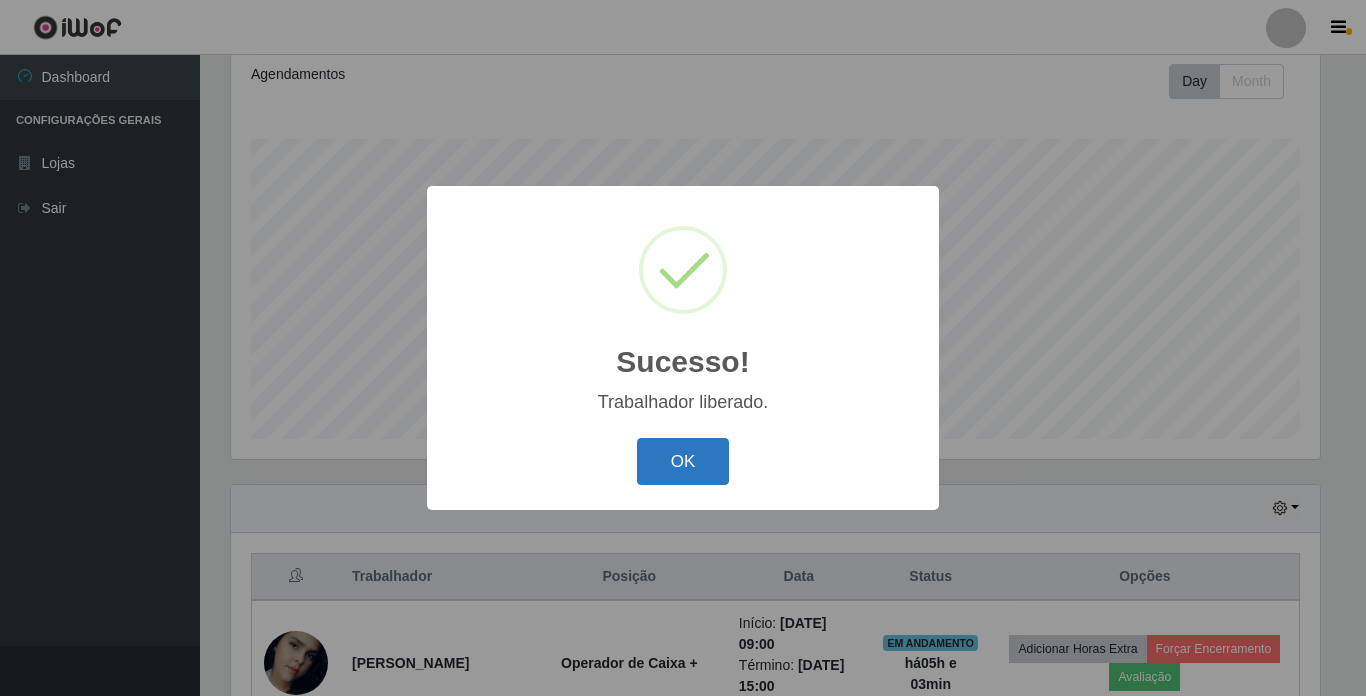 click on "OK" at bounding box center (683, 461) 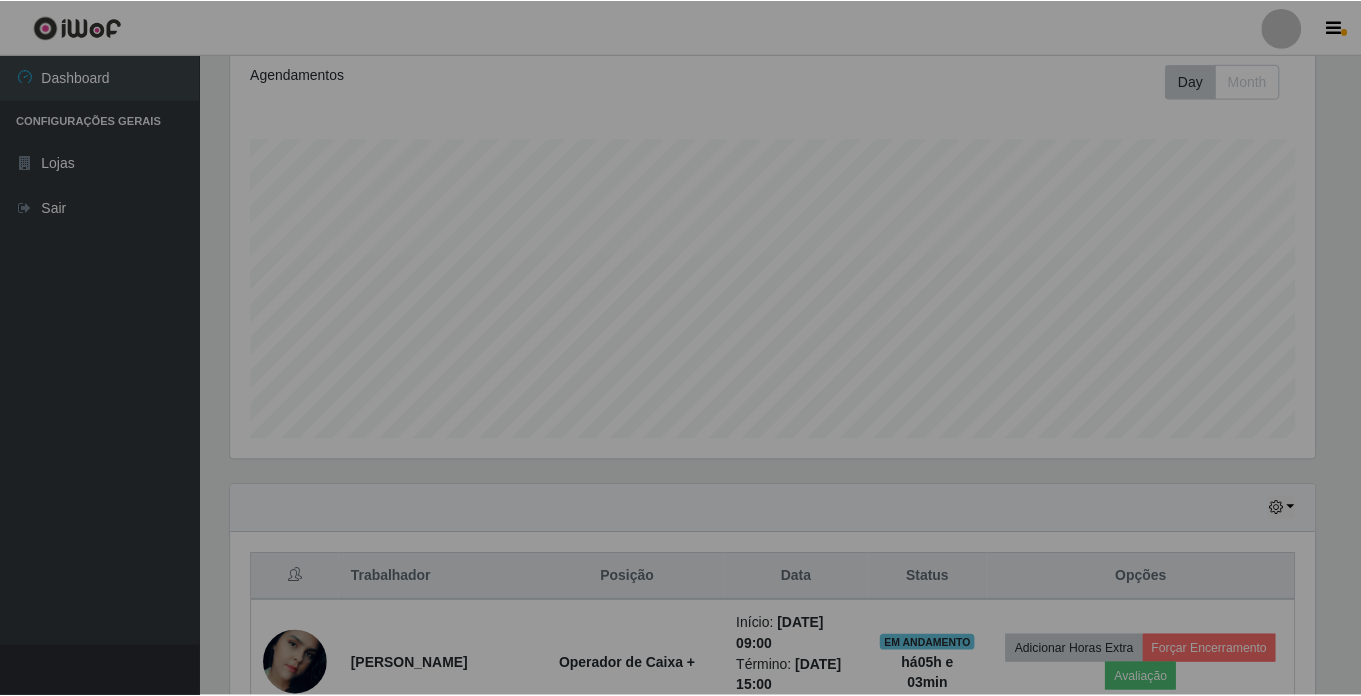 scroll, scrollTop: 999585, scrollLeft: 998901, axis: both 